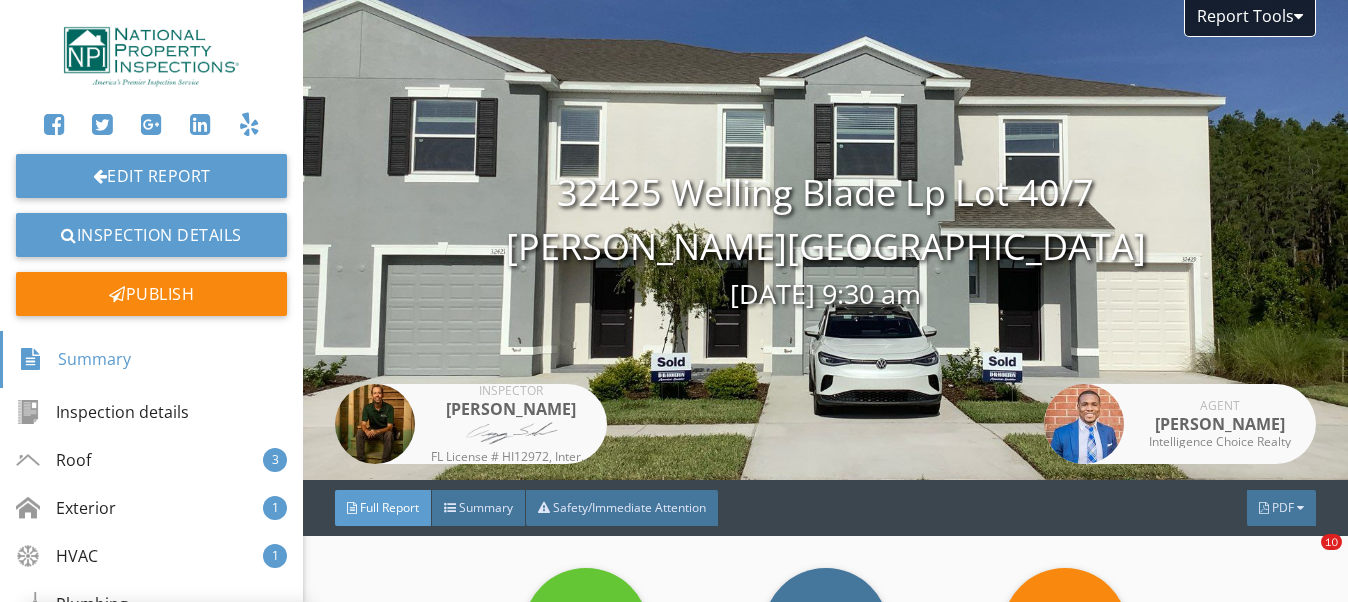 scroll, scrollTop: 0, scrollLeft: 0, axis: both 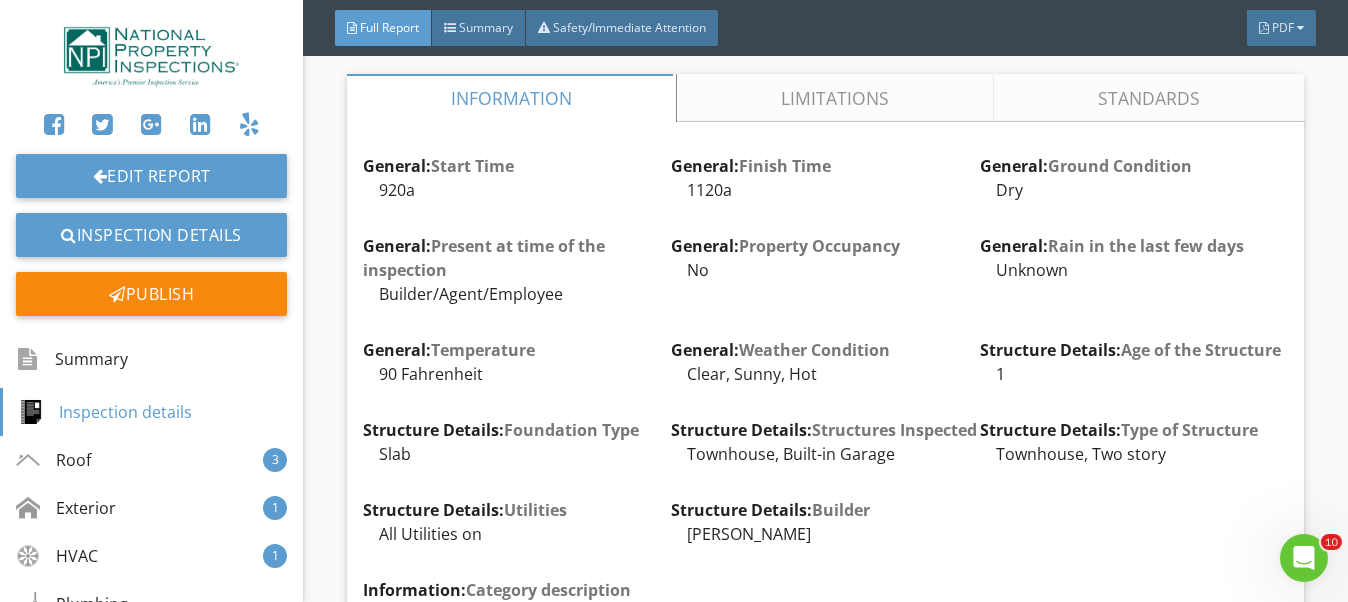 click on "Limitations" at bounding box center [835, 98] 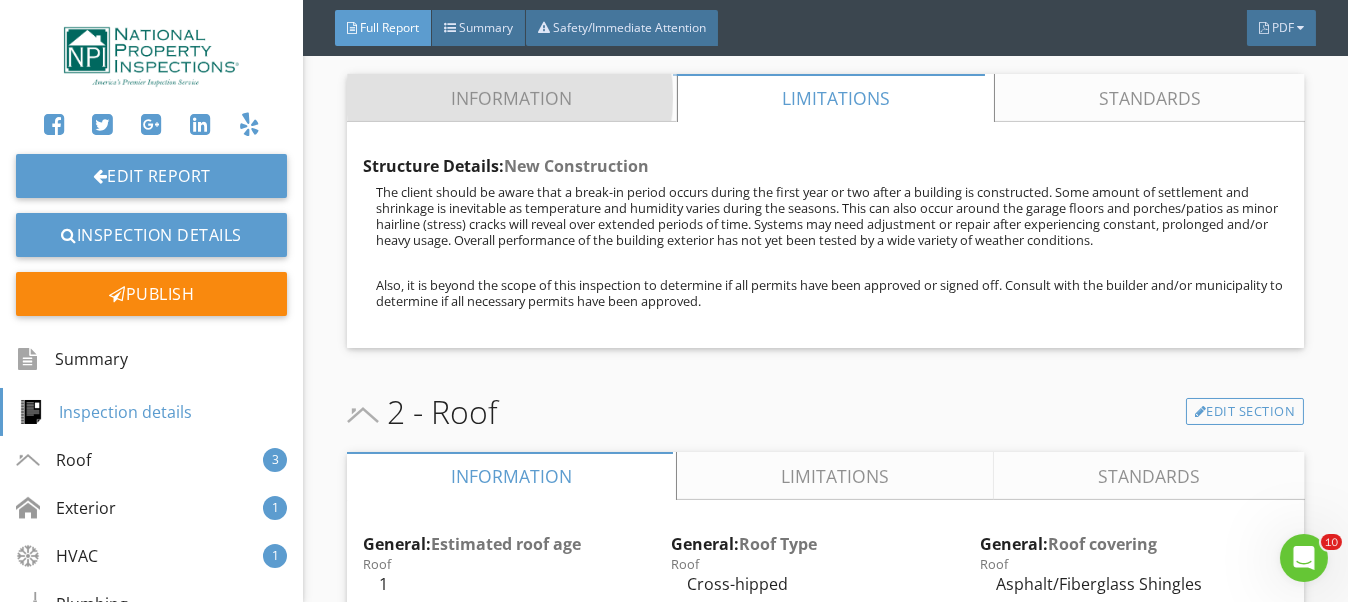 click on "Information" at bounding box center (512, 98) 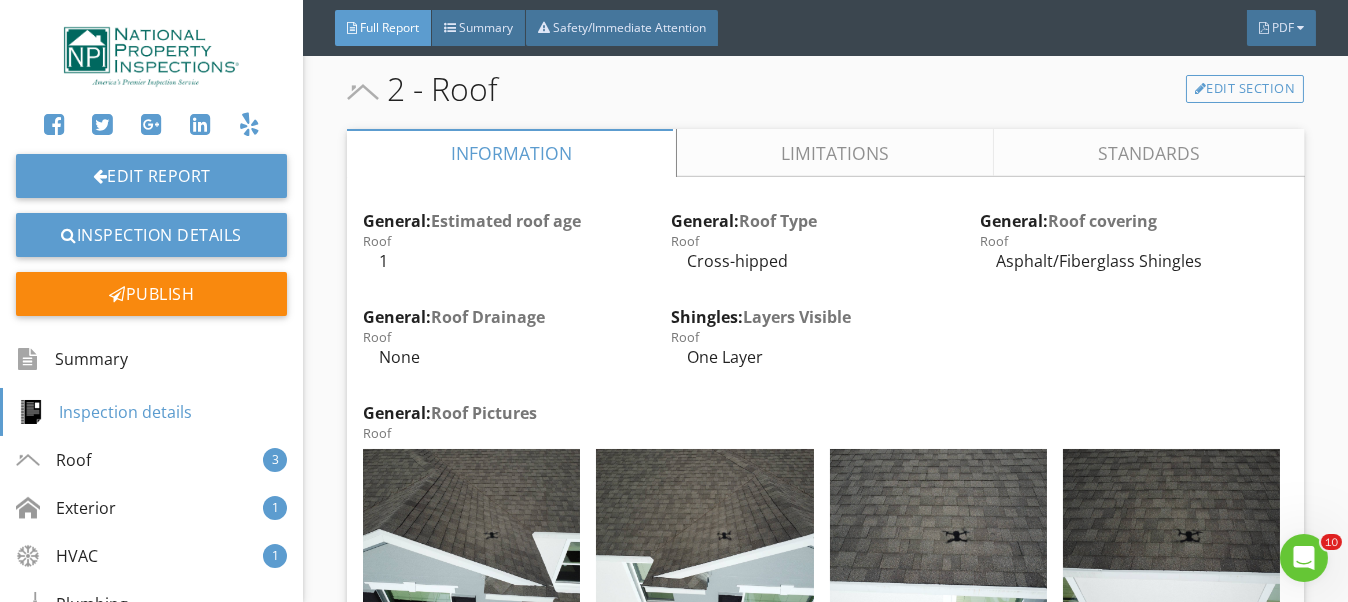 scroll, scrollTop: 3400, scrollLeft: 0, axis: vertical 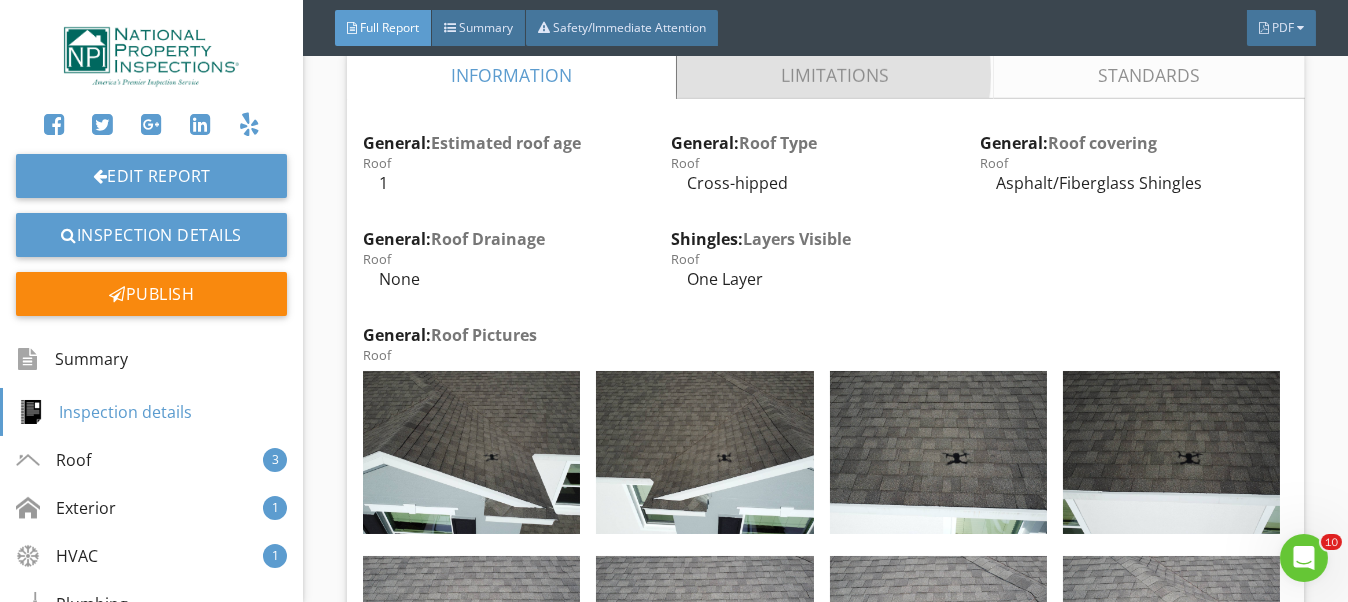 click on "Limitations" at bounding box center [835, 75] 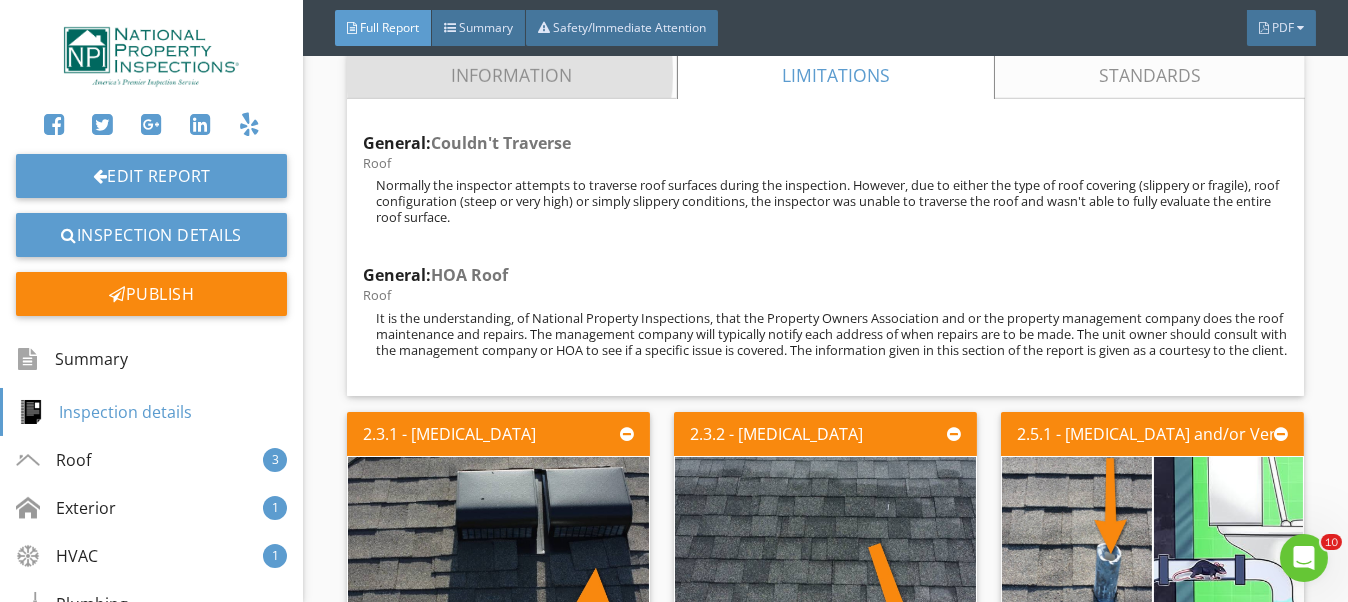 click on "Information" at bounding box center [512, 75] 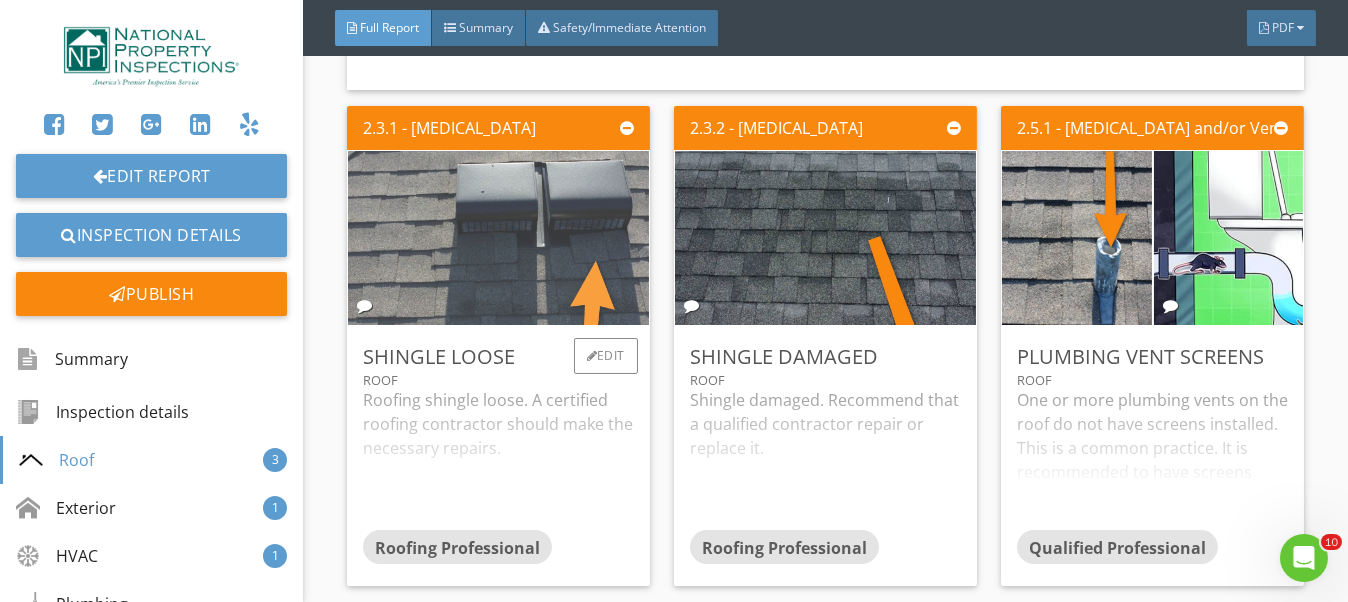 scroll, scrollTop: 8100, scrollLeft: 0, axis: vertical 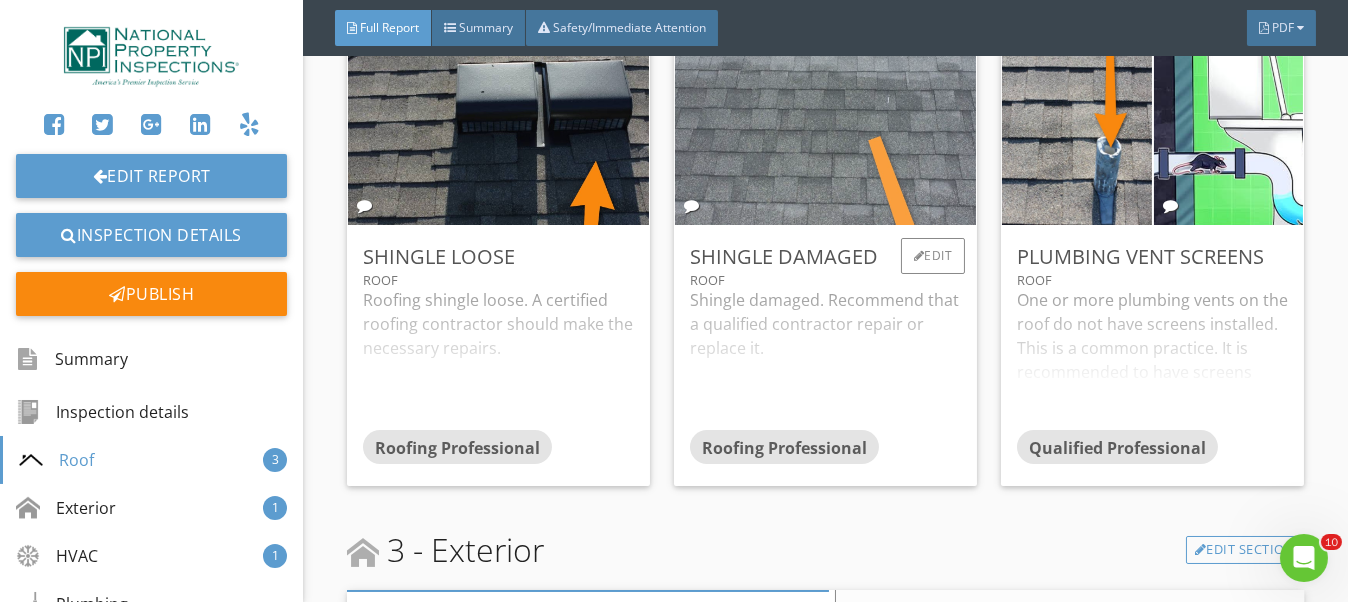 click at bounding box center [826, 137] 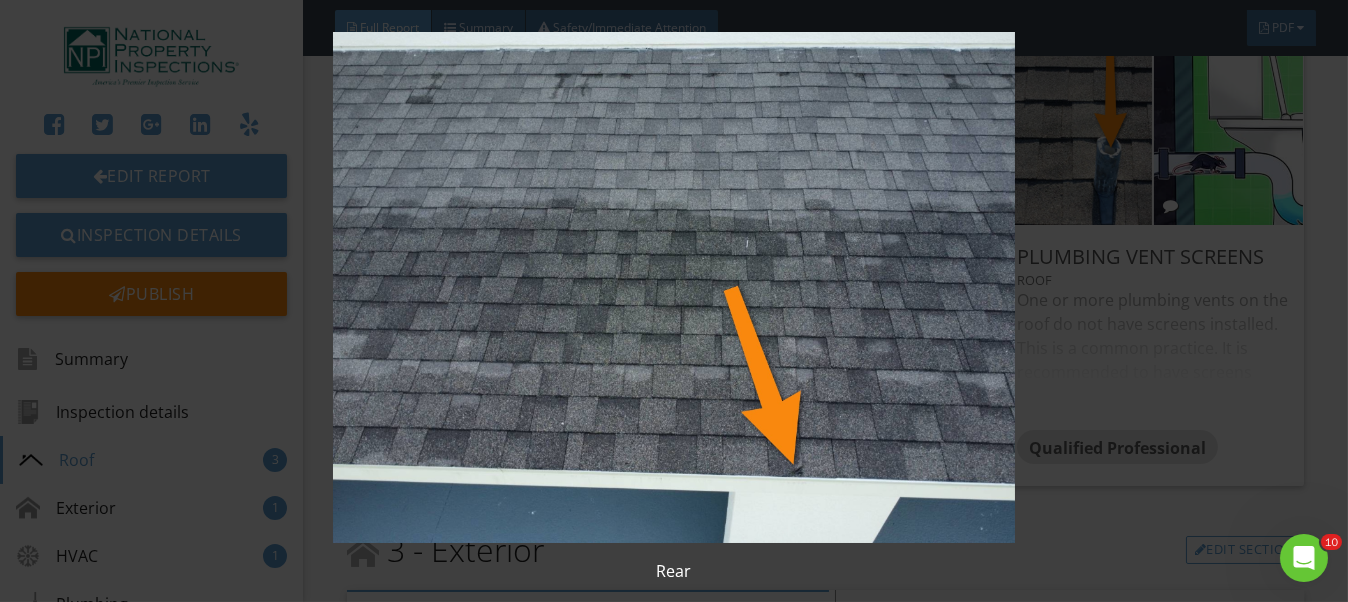 click at bounding box center [674, 287] 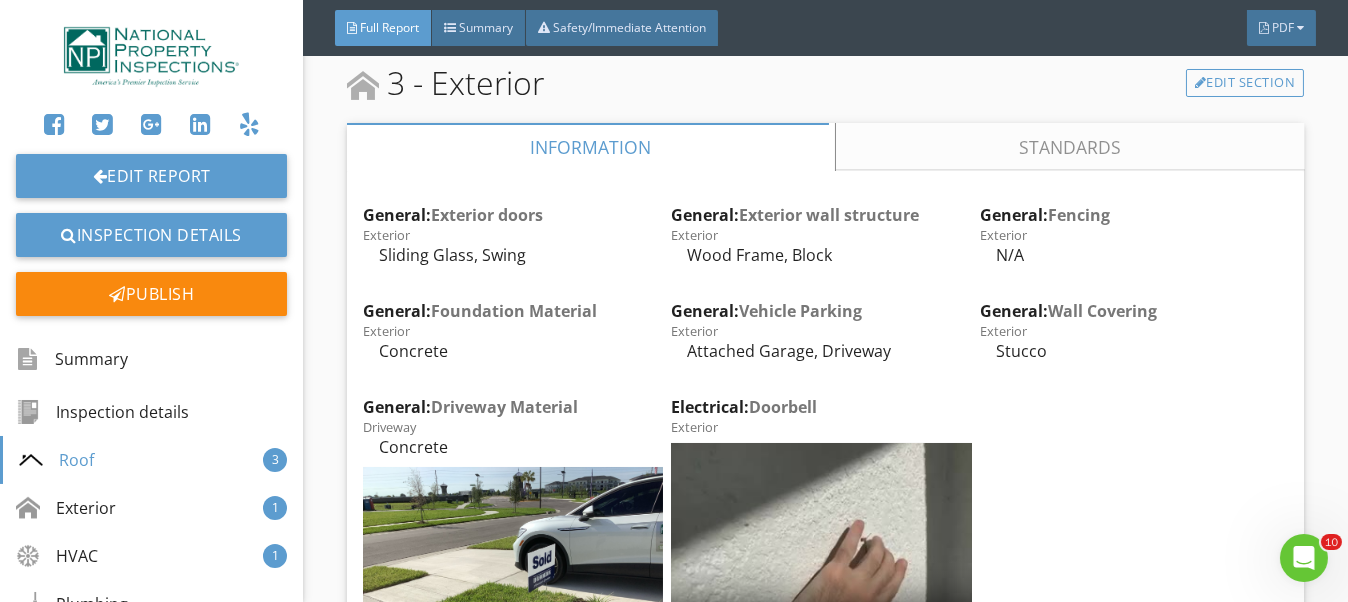 scroll, scrollTop: 8600, scrollLeft: 0, axis: vertical 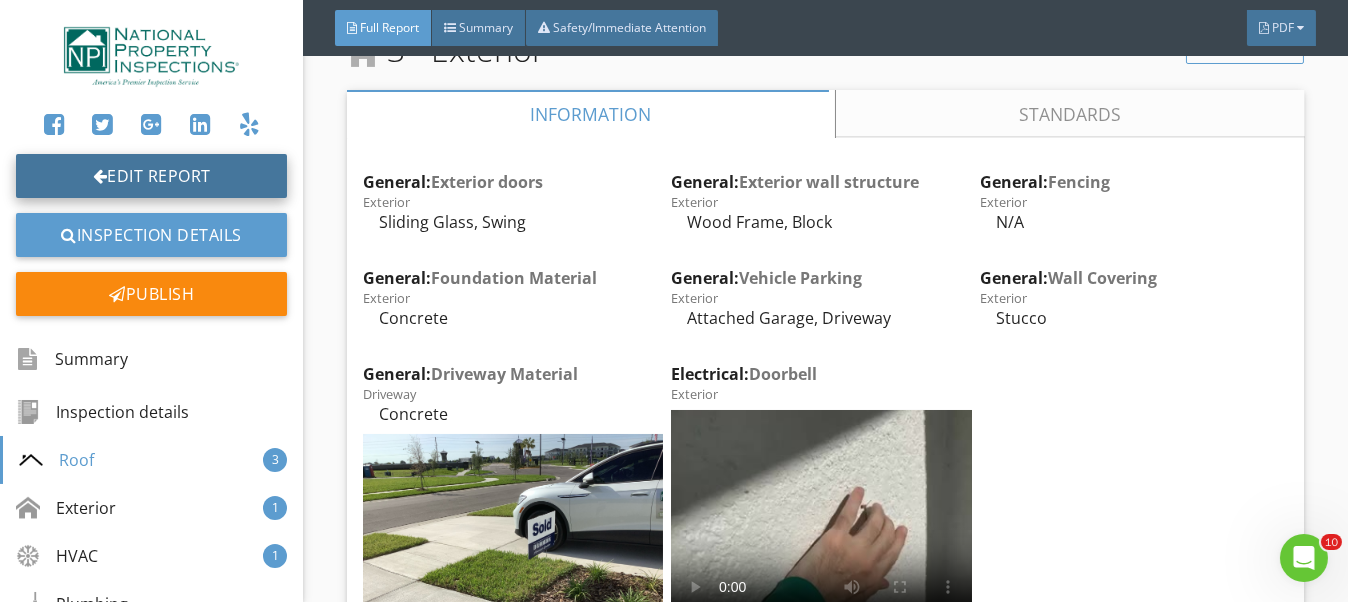 click on "Edit Report" at bounding box center [151, 176] 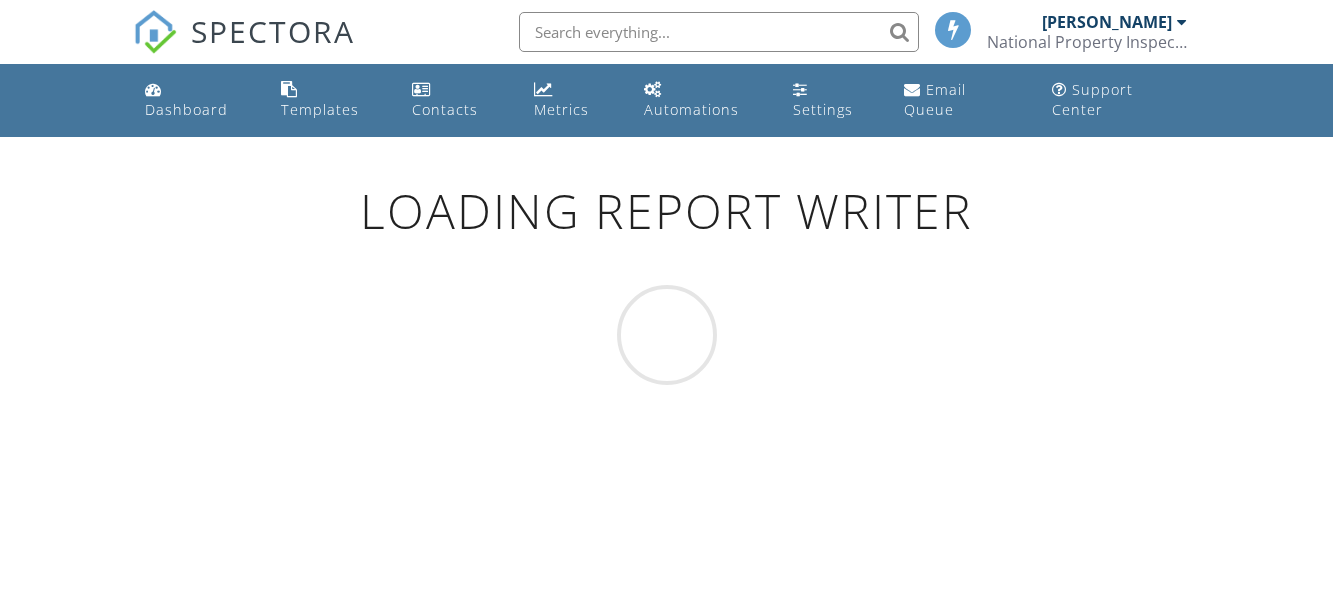 scroll, scrollTop: 0, scrollLeft: 0, axis: both 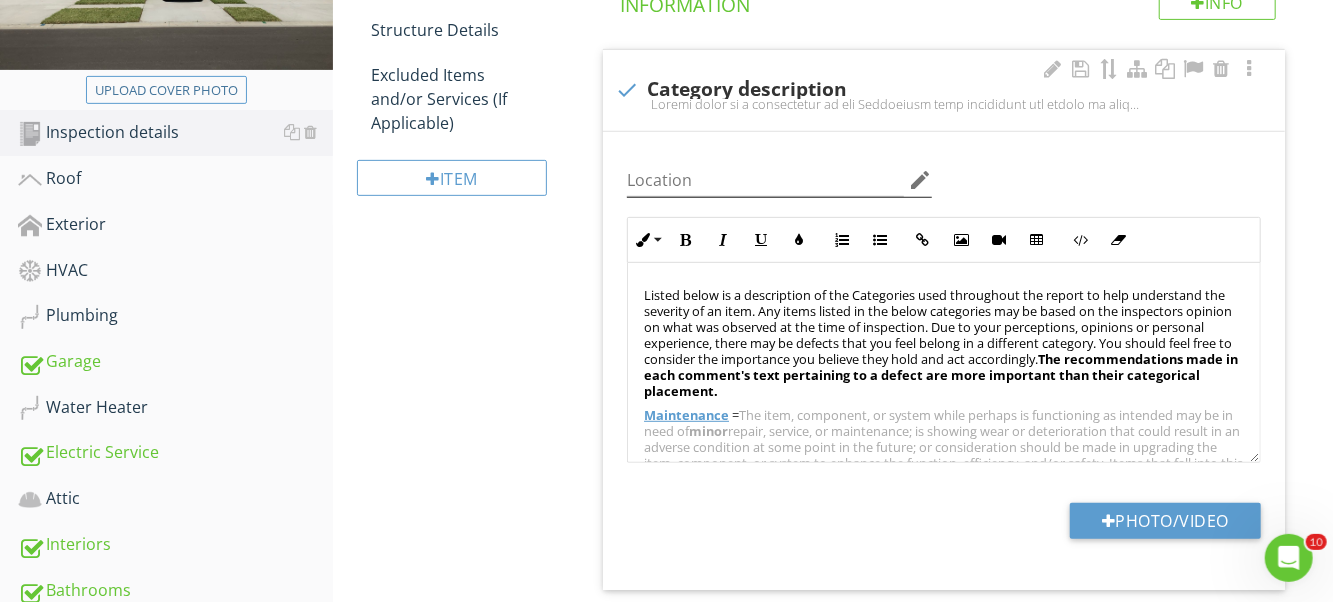click on "Exterior" at bounding box center [175, 225] 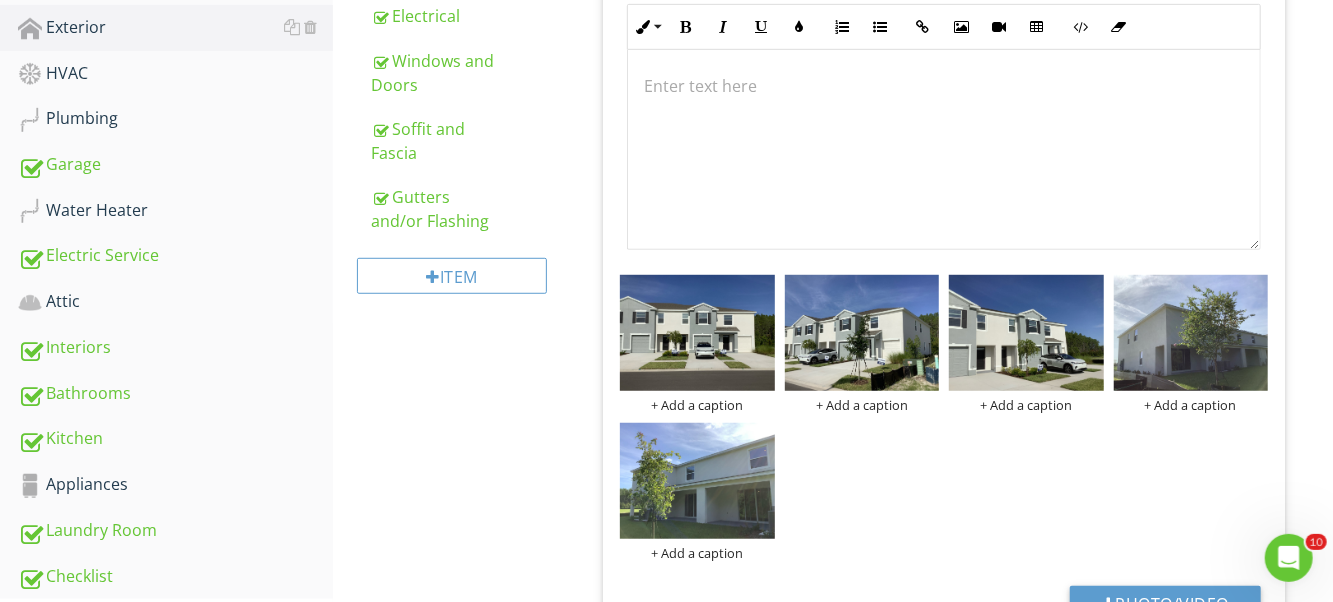scroll, scrollTop: 1000, scrollLeft: 0, axis: vertical 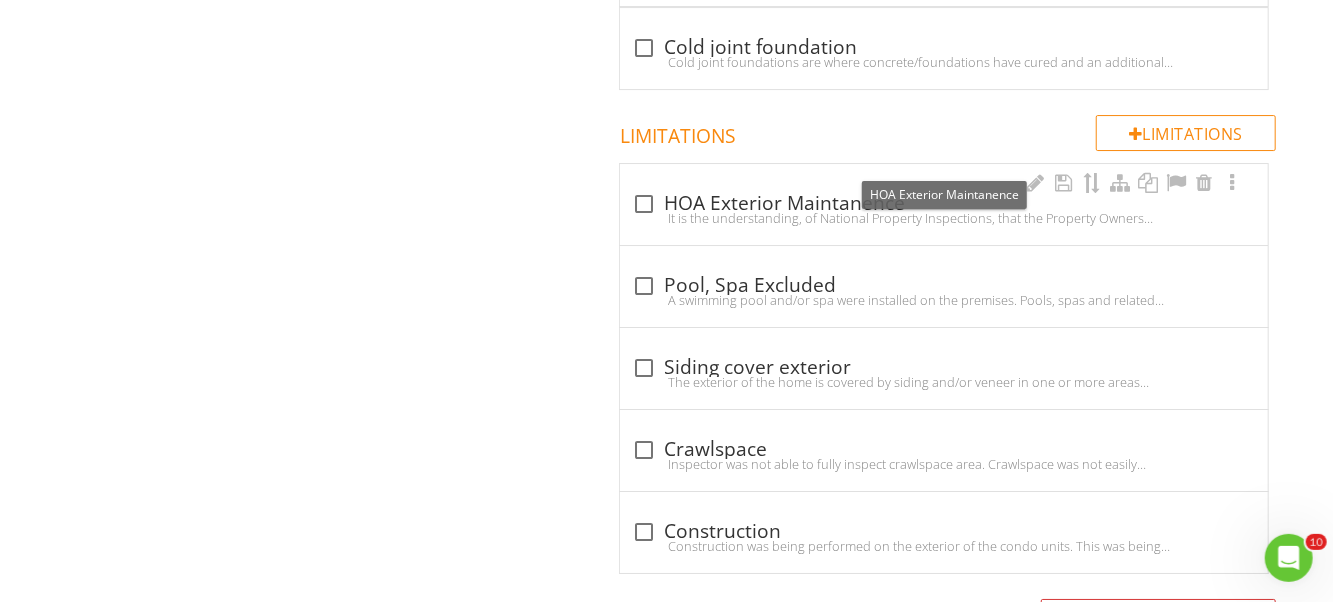 click at bounding box center [644, 204] 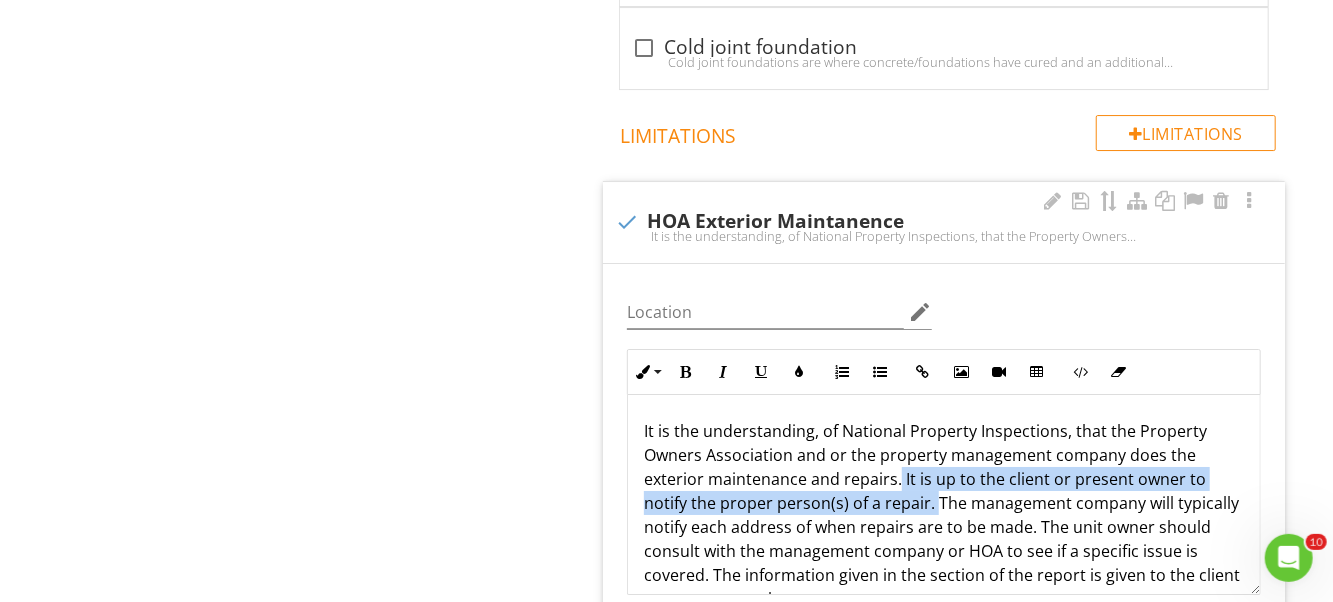 drag, startPoint x: 899, startPoint y: 441, endPoint x: 937, endPoint y: 467, distance: 46.043457 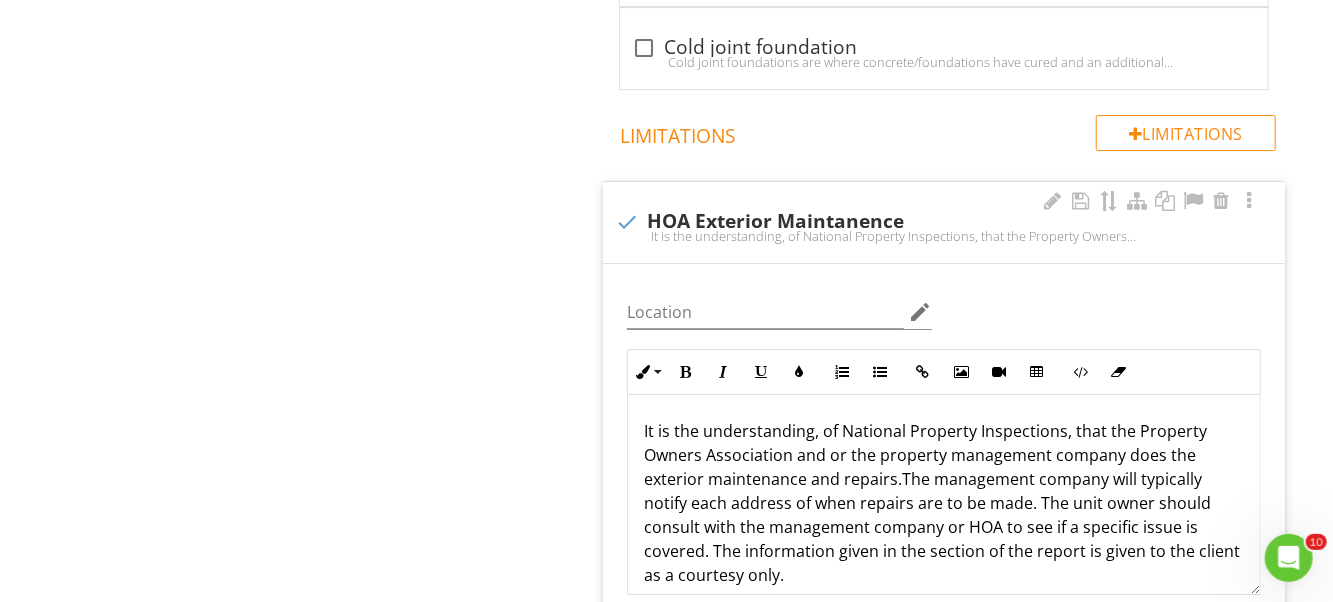 type 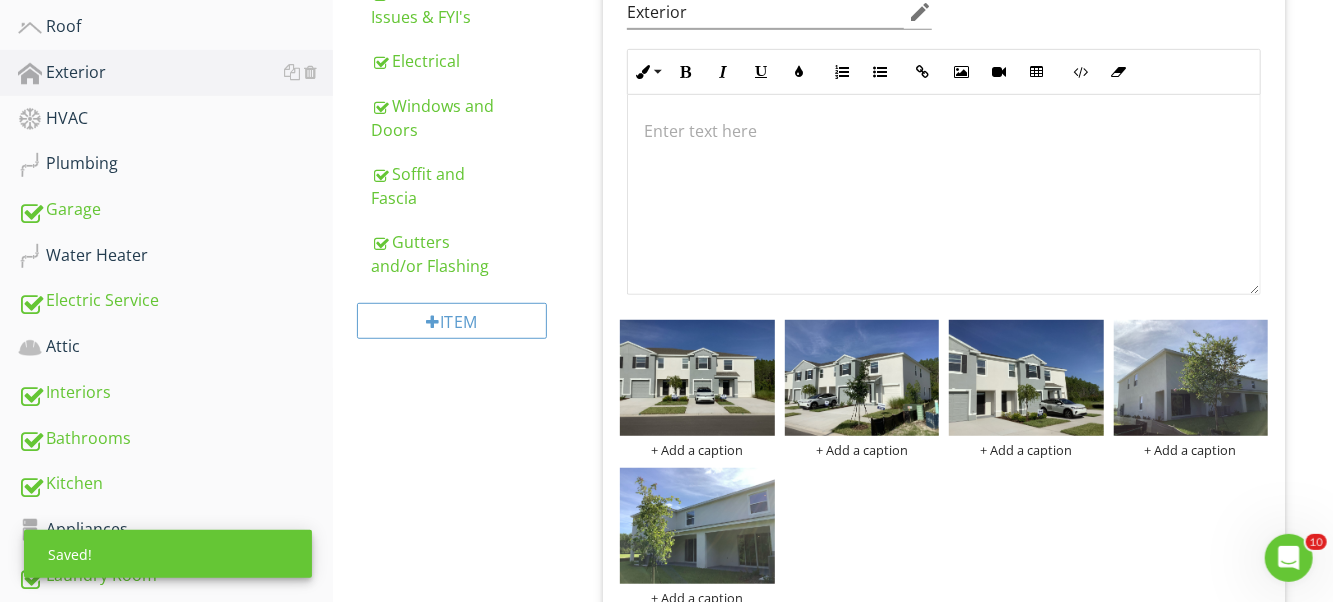 scroll, scrollTop: 0, scrollLeft: 0, axis: both 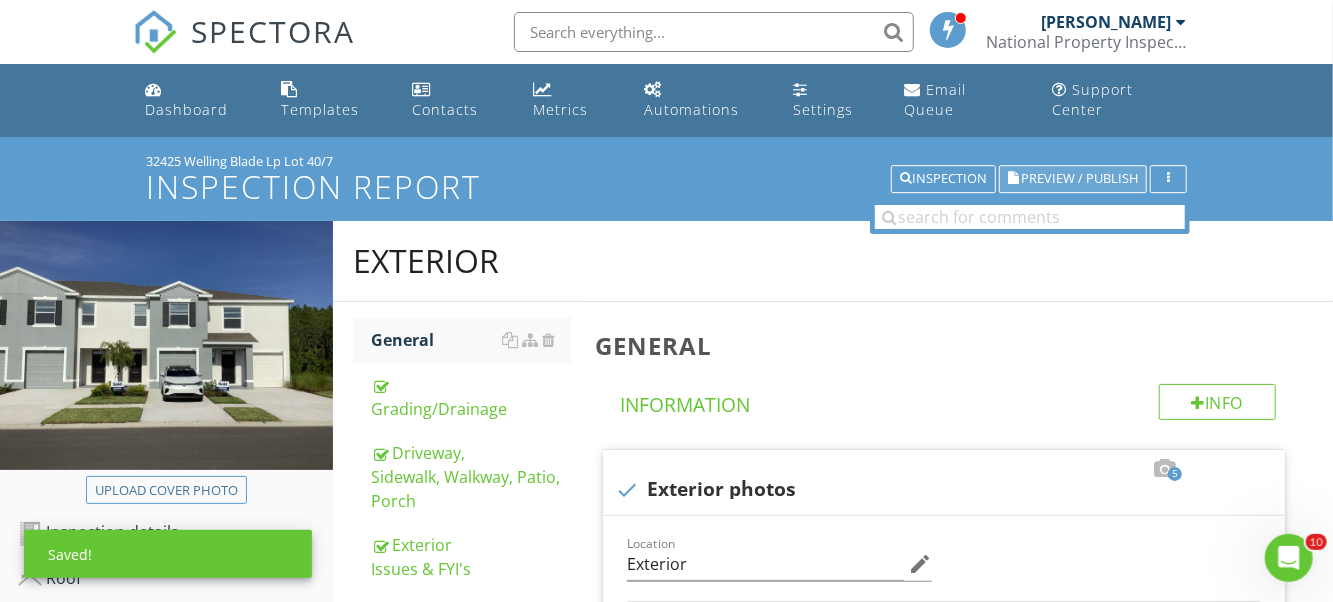 click on "Preview / Publish" at bounding box center [1079, 179] 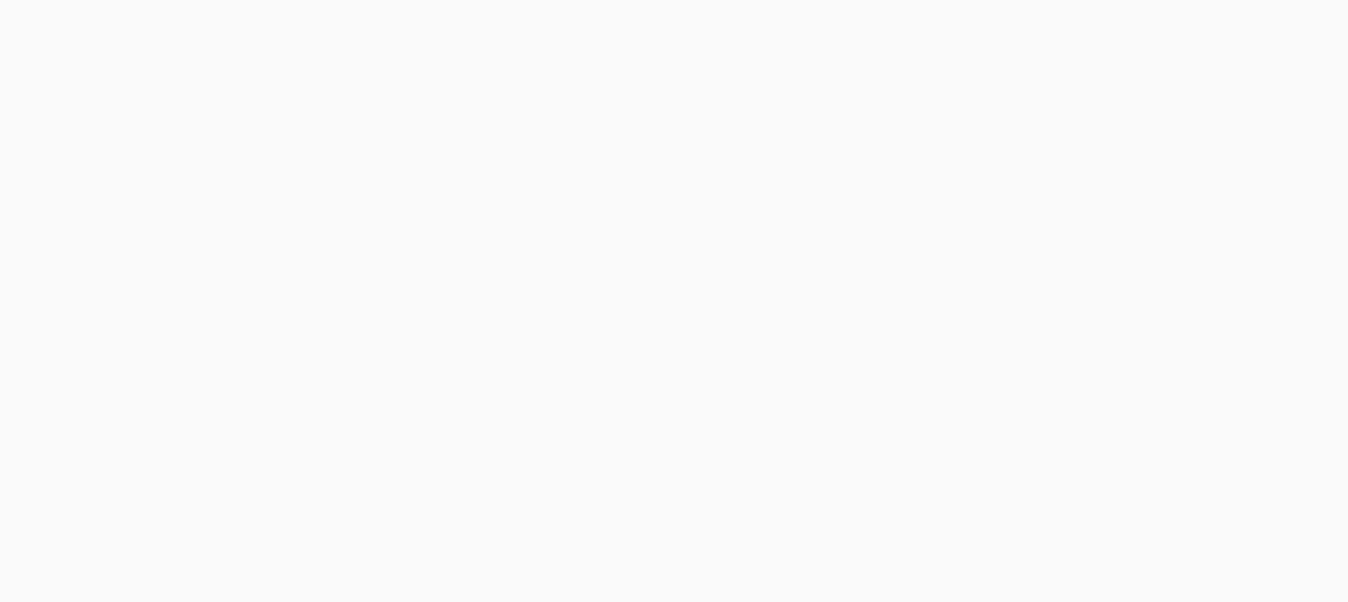 scroll, scrollTop: 0, scrollLeft: 0, axis: both 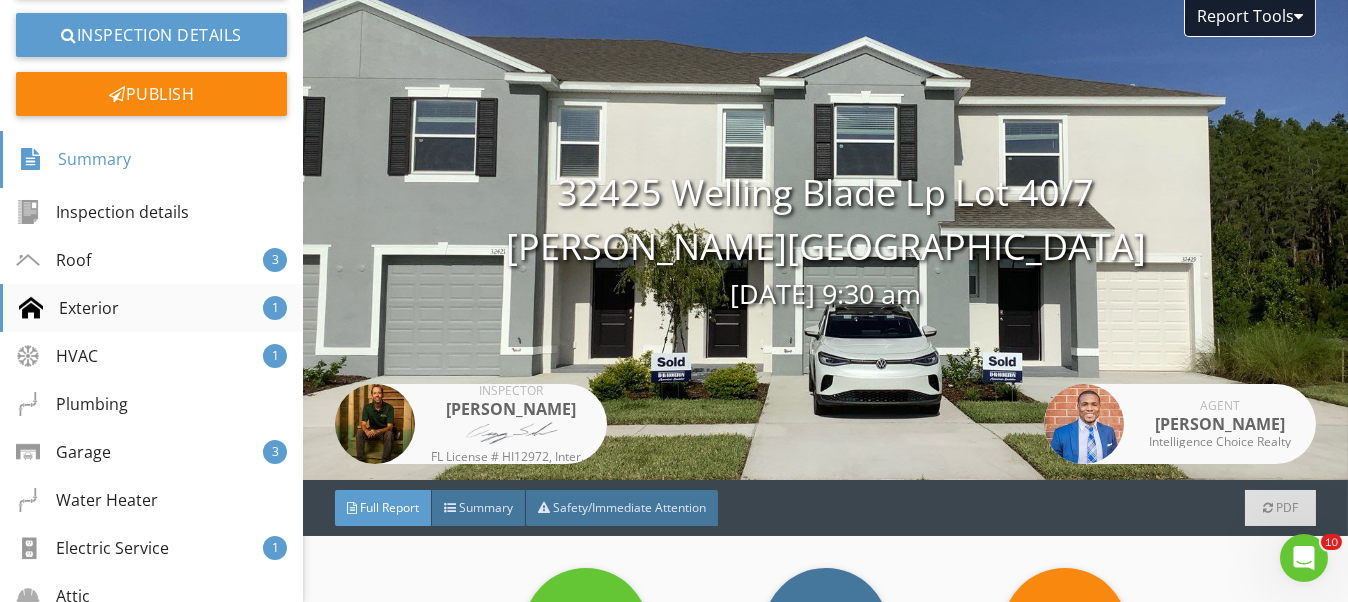 click on "Exterior
1" at bounding box center [151, 308] 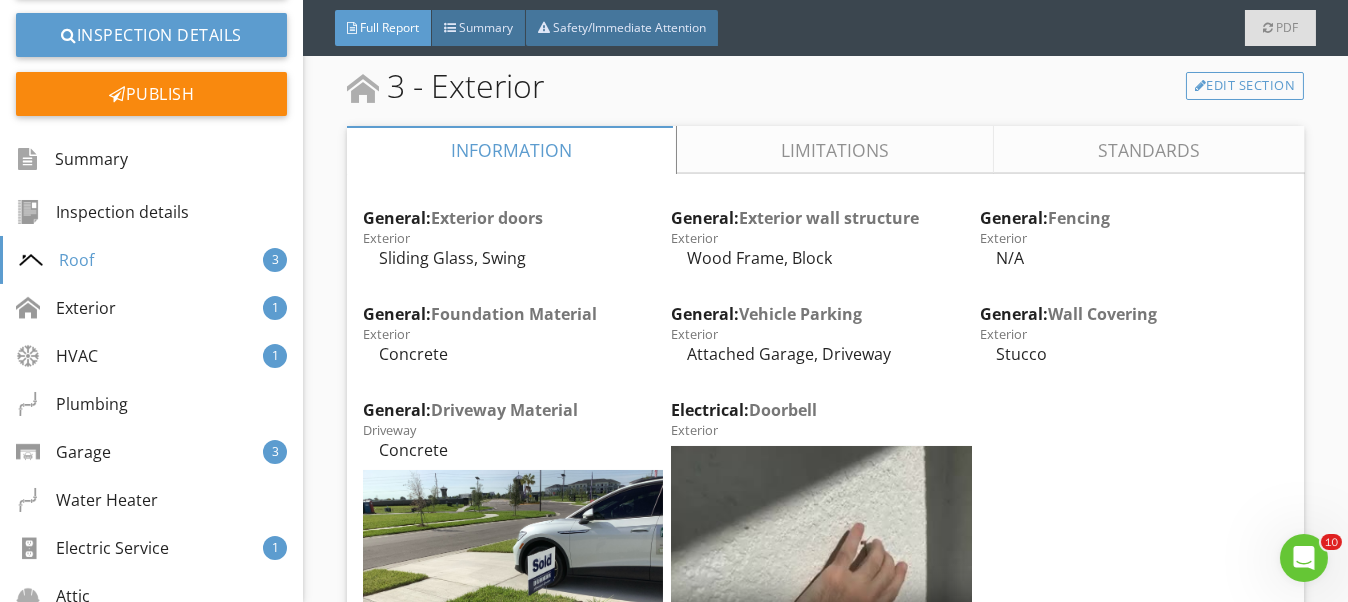 scroll, scrollTop: 8527, scrollLeft: 0, axis: vertical 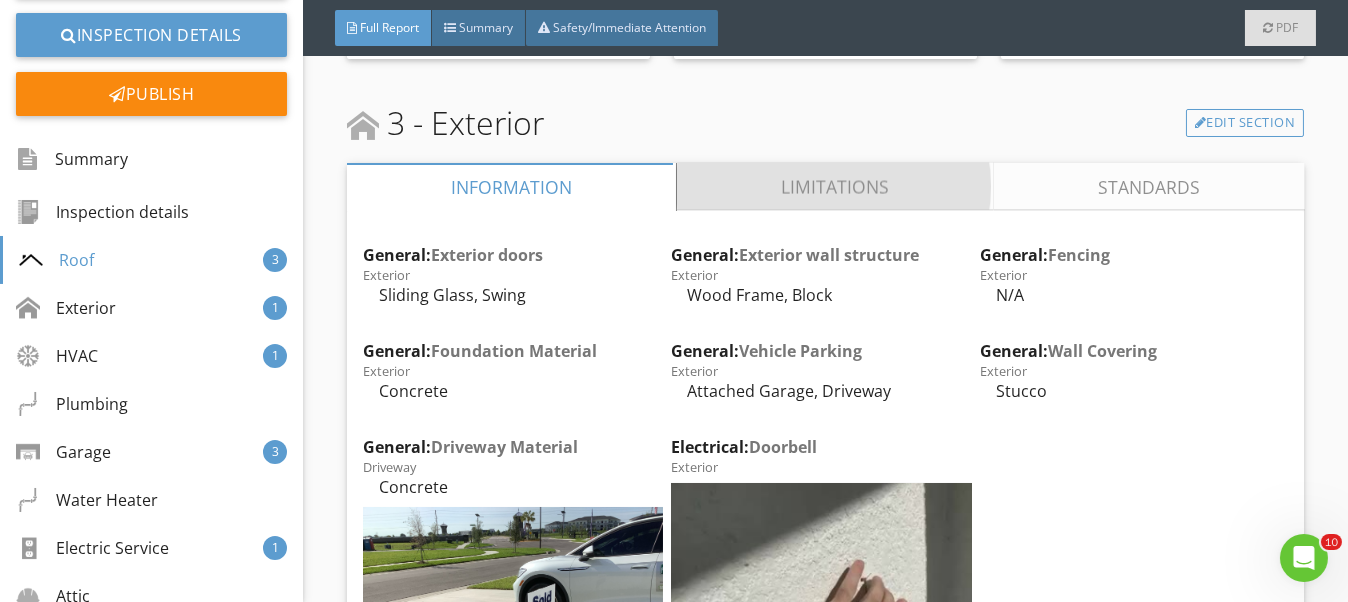 click on "Limitations" at bounding box center [835, 187] 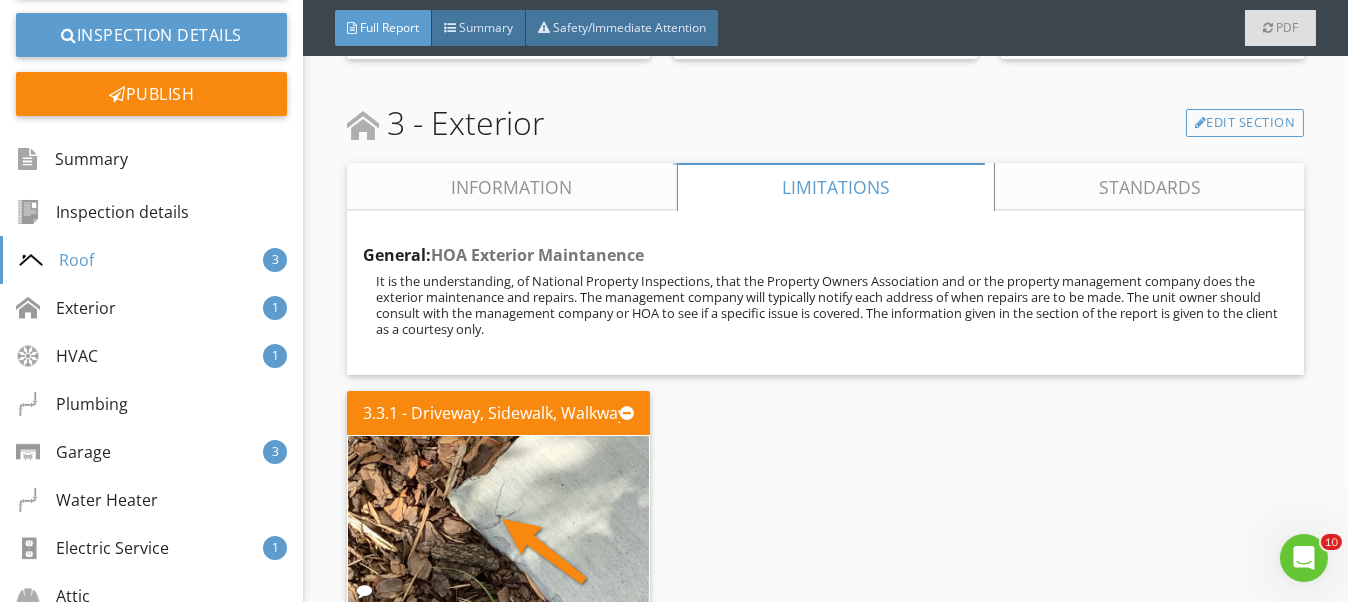 click on "Information" at bounding box center [512, 187] 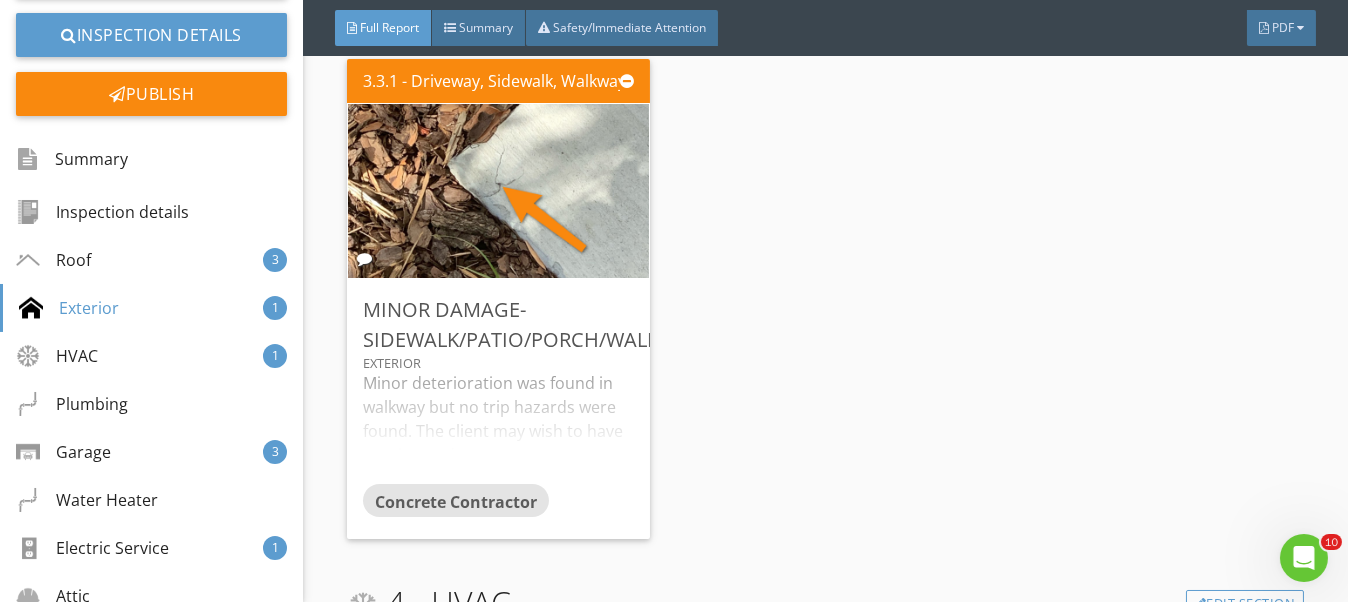 scroll, scrollTop: 13327, scrollLeft: 0, axis: vertical 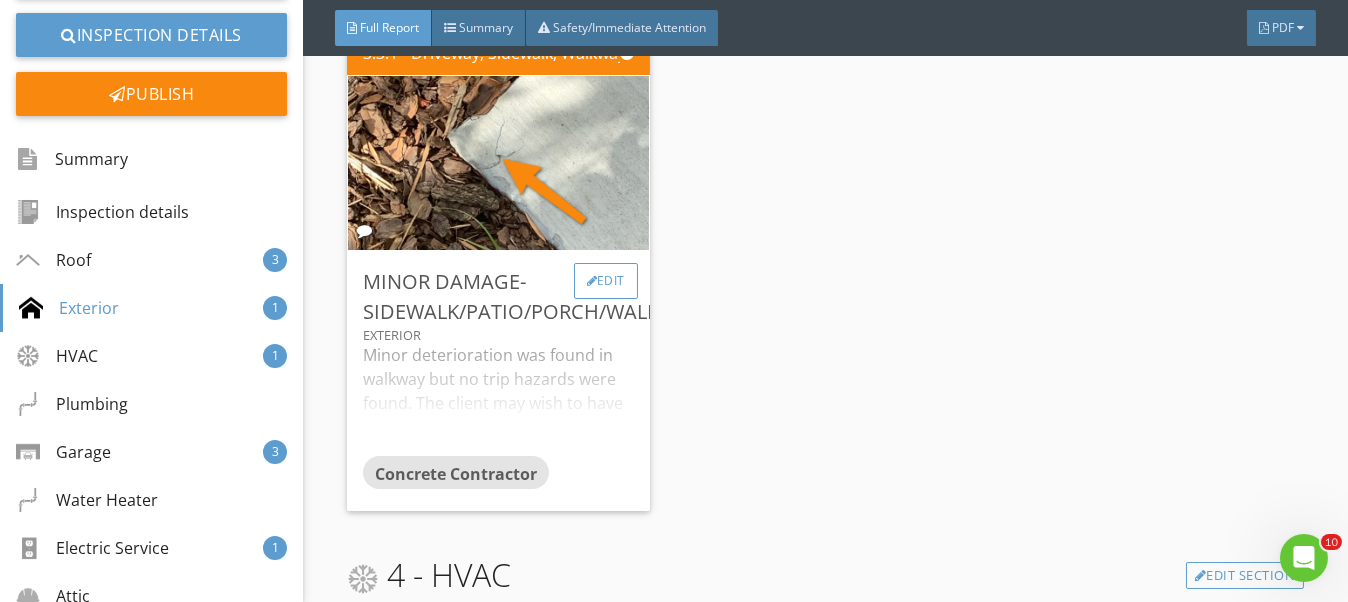 click at bounding box center [592, 281] 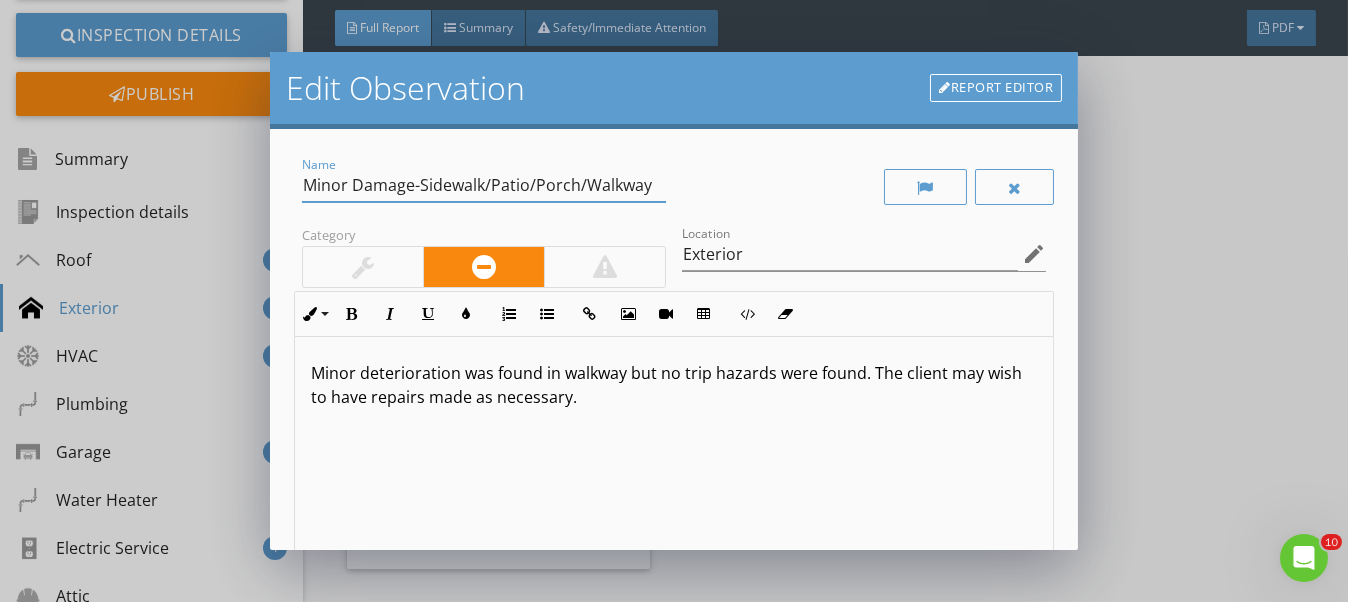 drag, startPoint x: 508, startPoint y: 188, endPoint x: 581, endPoint y: 187, distance: 73.00685 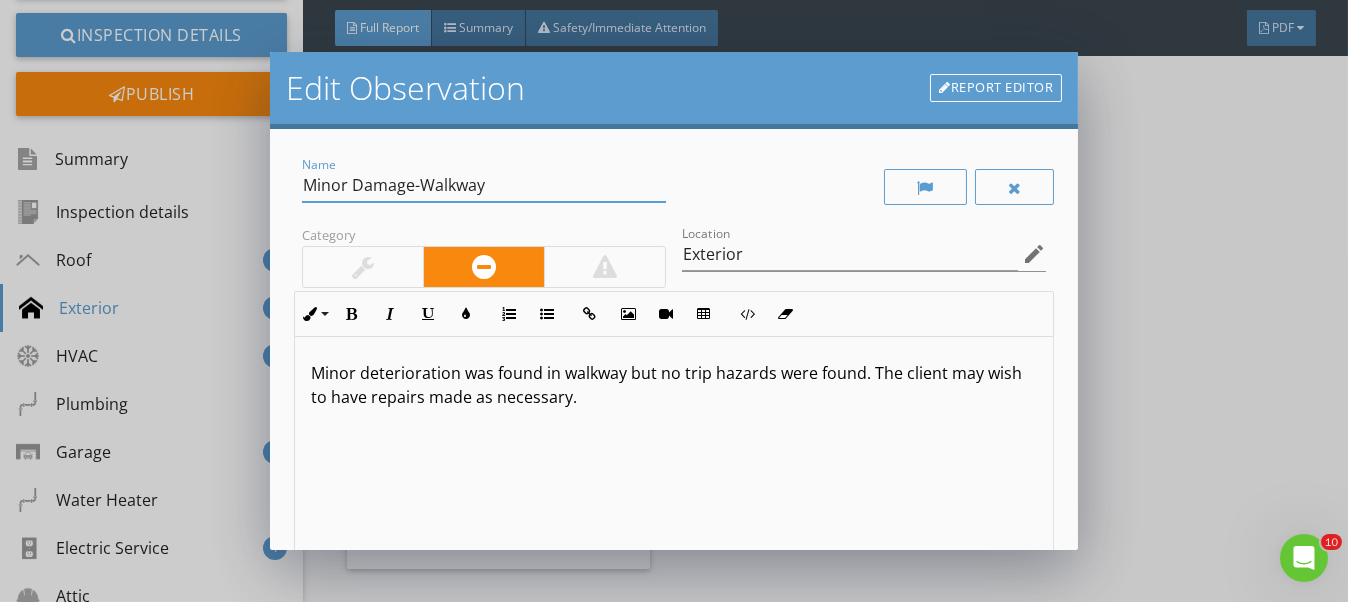 scroll, scrollTop: 363, scrollLeft: 0, axis: vertical 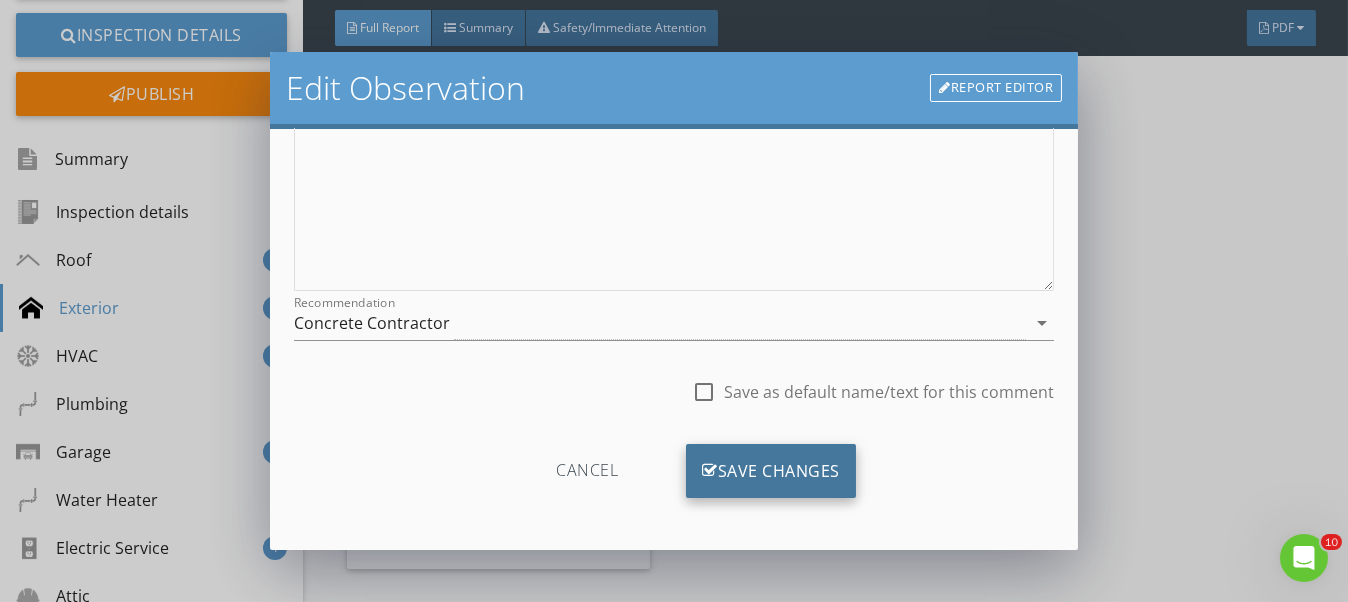 type on "Minor Damage-Walkway" 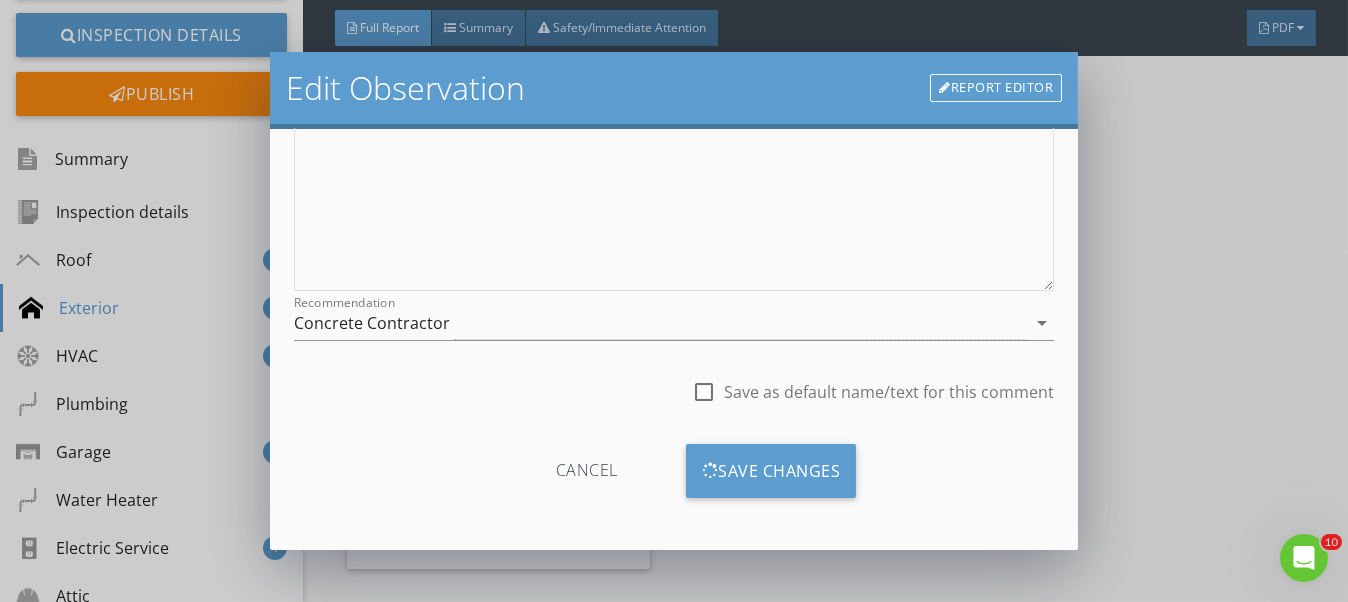 scroll, scrollTop: 127, scrollLeft: 0, axis: vertical 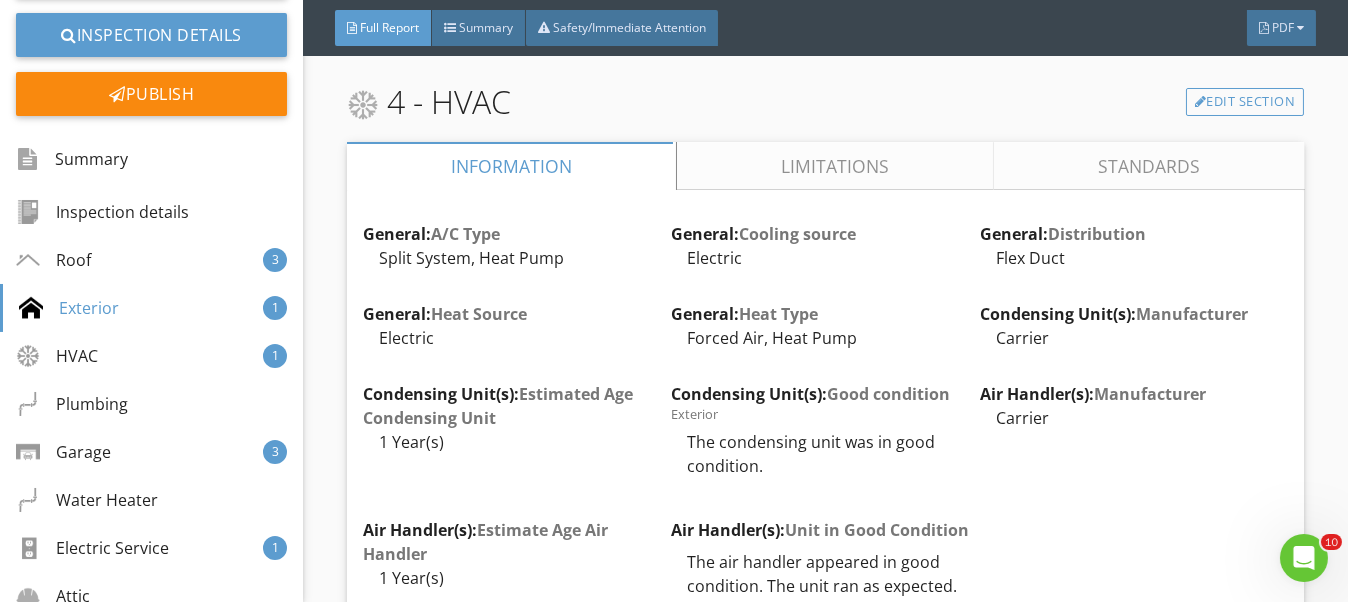click on "Limitations" at bounding box center [835, 166] 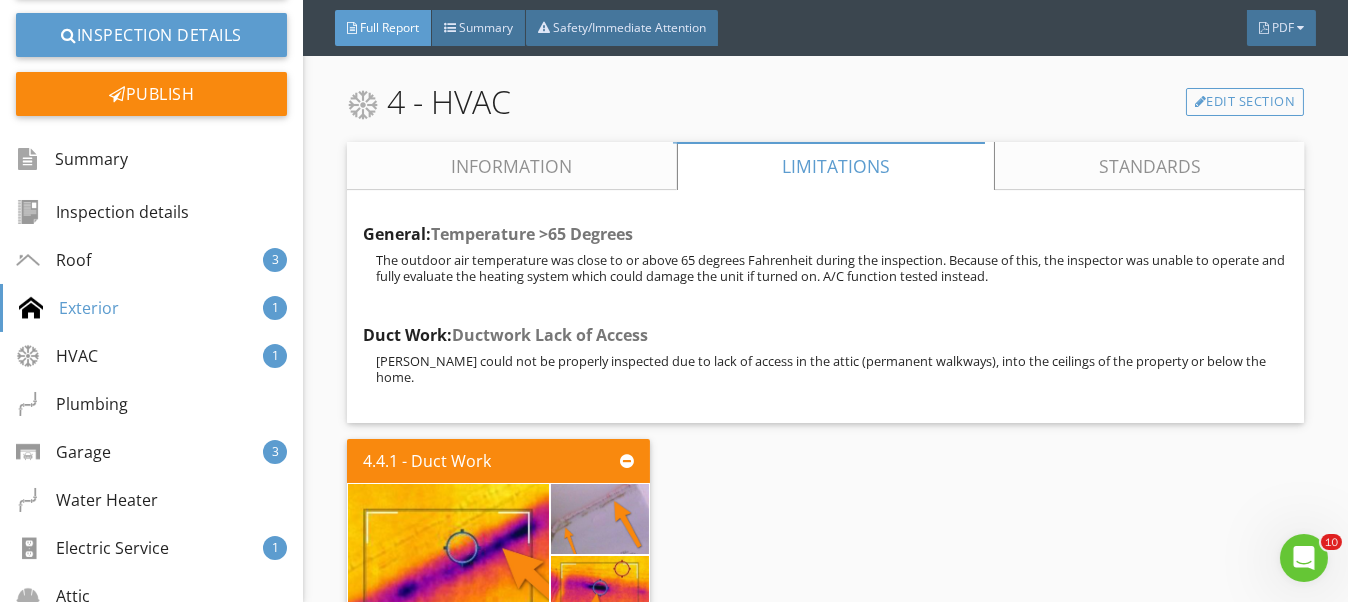 click on "Information" at bounding box center (512, 166) 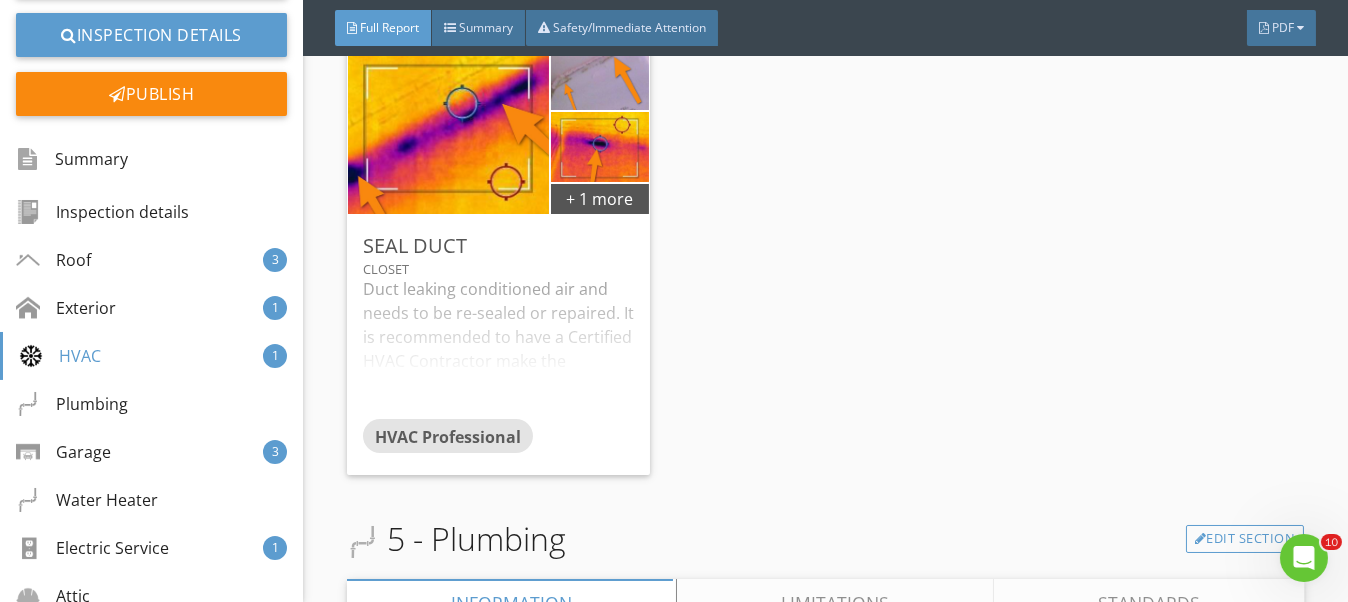 scroll, scrollTop: 18527, scrollLeft: 0, axis: vertical 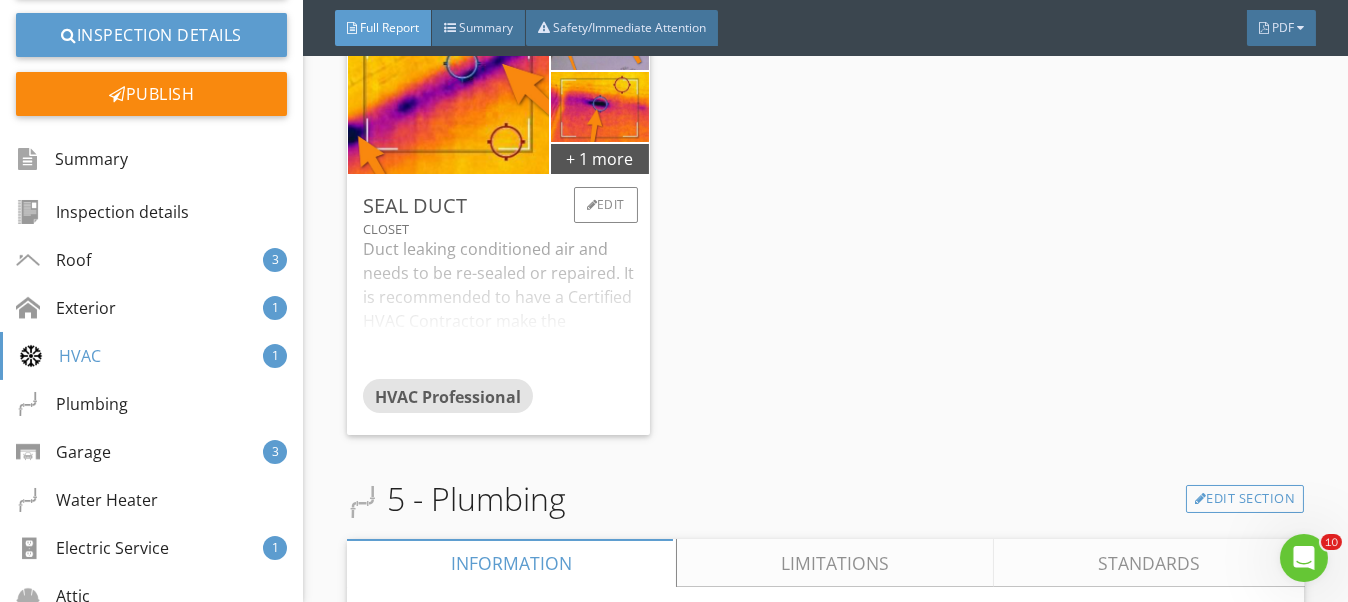 click on "Duct leaking conditioned air and needs to be re-sealed or repaired. It is recommended to have a Certified HVAC Contractor make the necessary repairs." at bounding box center (498, 308) 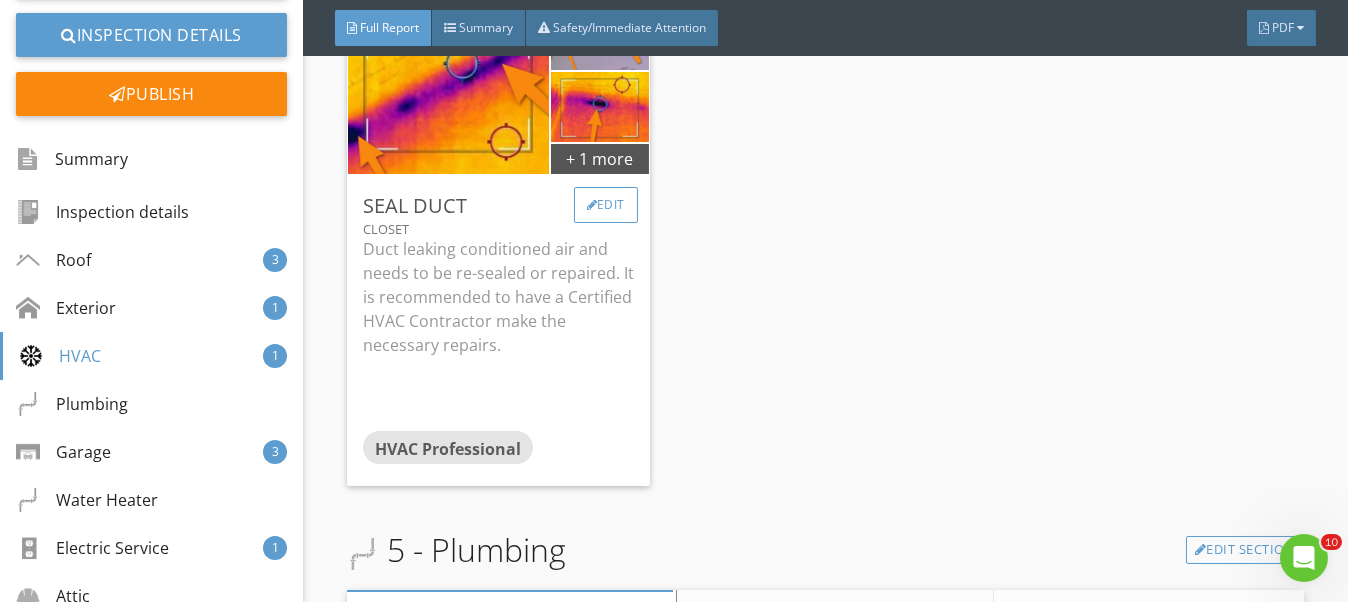 click on "Edit" at bounding box center (606, 205) 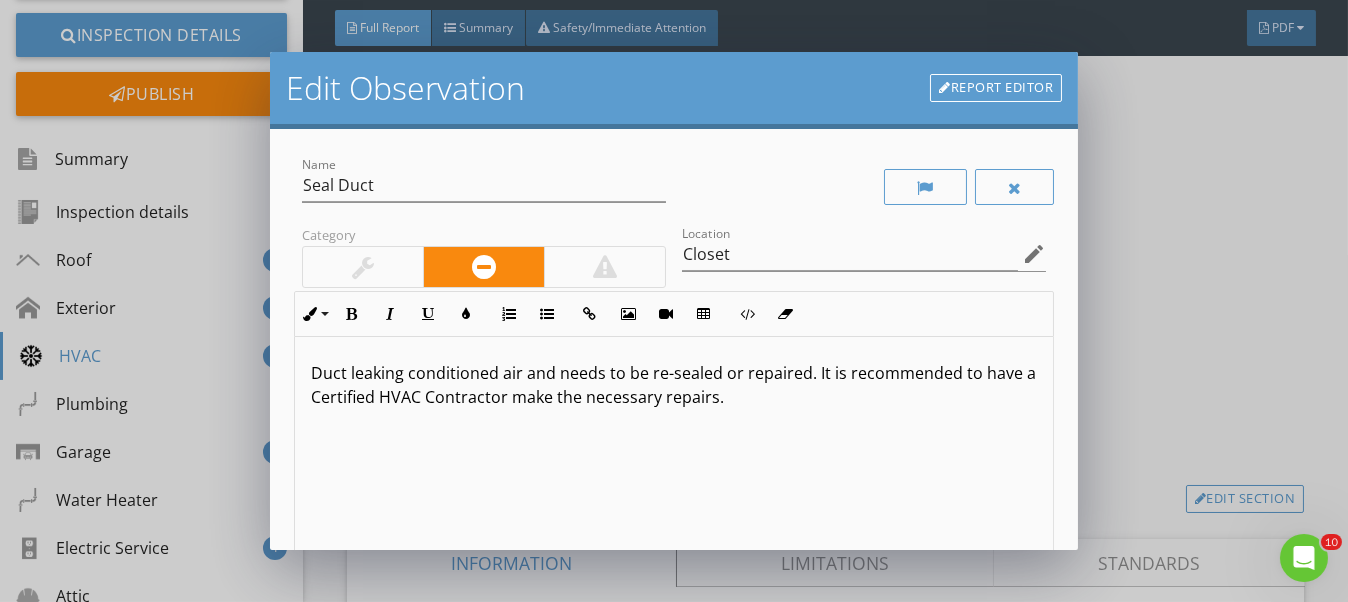 click on "Duct leaking conditioned air and needs to be re-sealed or repaired. It is recommended to have a Certified HVAC Contractor make the necessary repairs." at bounding box center [674, 385] 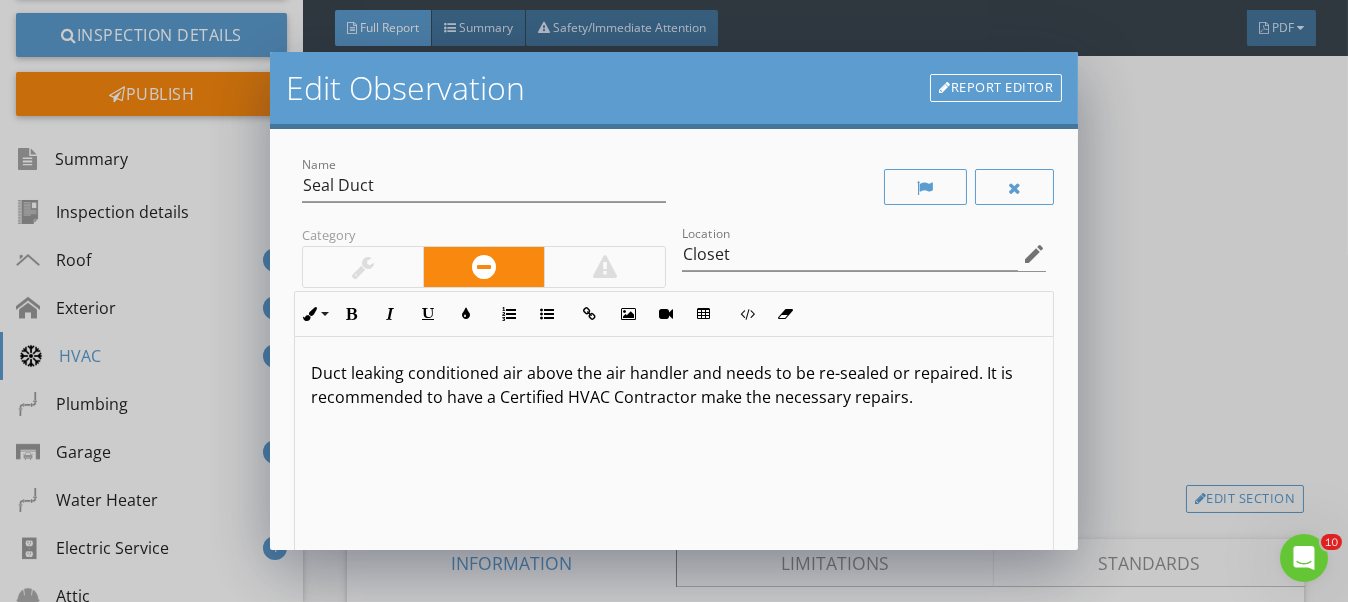 scroll, scrollTop: 0, scrollLeft: 0, axis: both 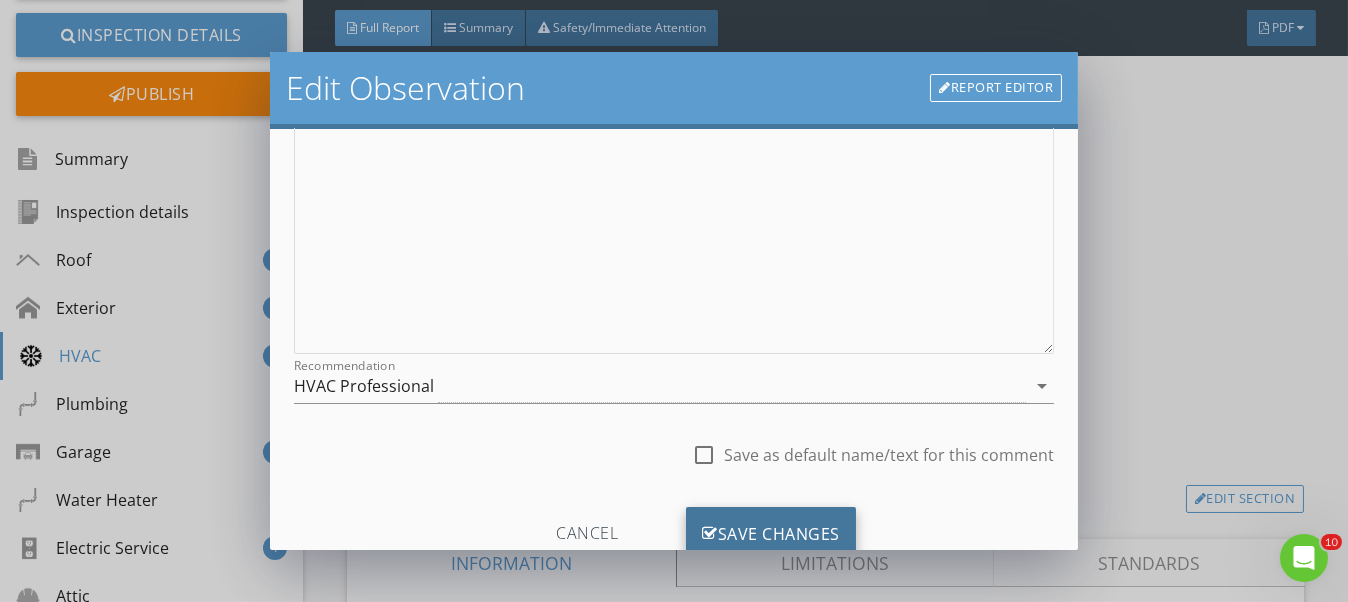 click on "Save Changes" at bounding box center [771, 534] 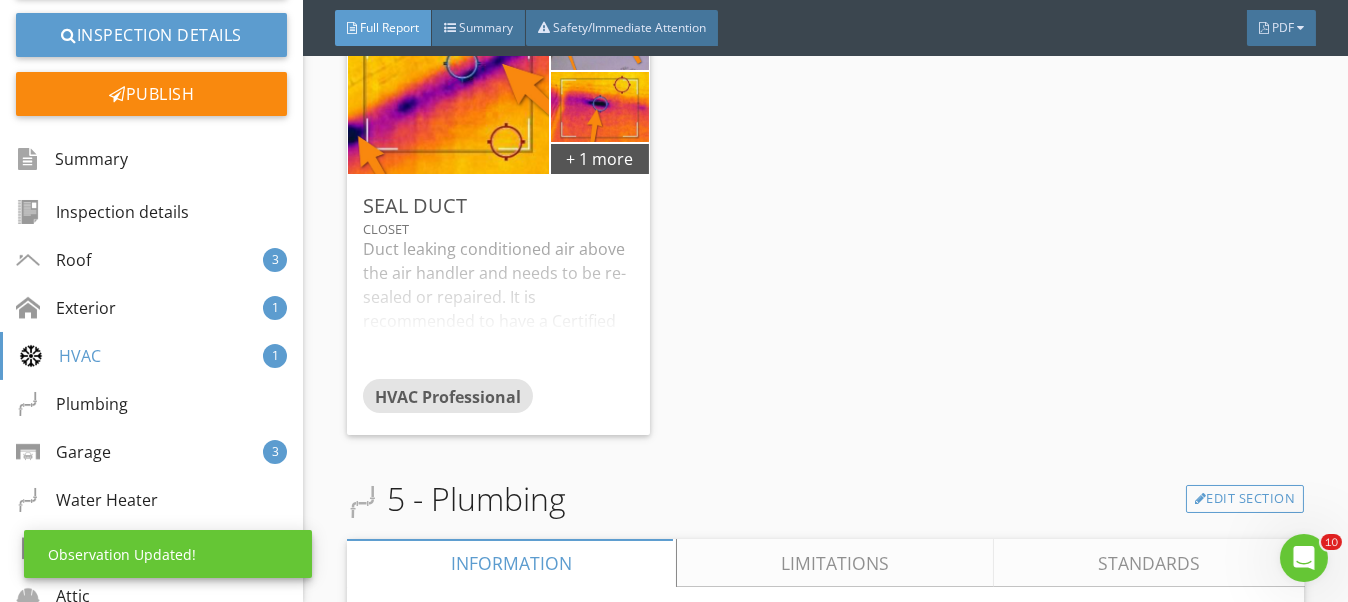scroll, scrollTop: 127, scrollLeft: 0, axis: vertical 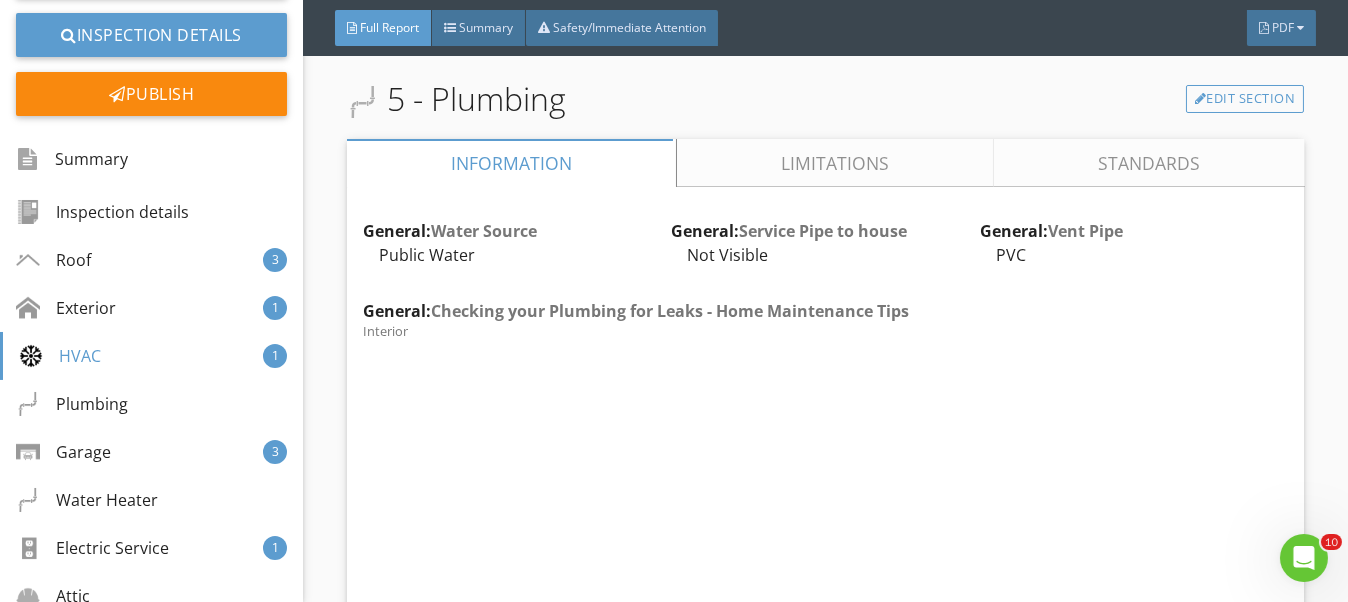drag, startPoint x: 734, startPoint y: 222, endPoint x: 718, endPoint y: 220, distance: 16.124516 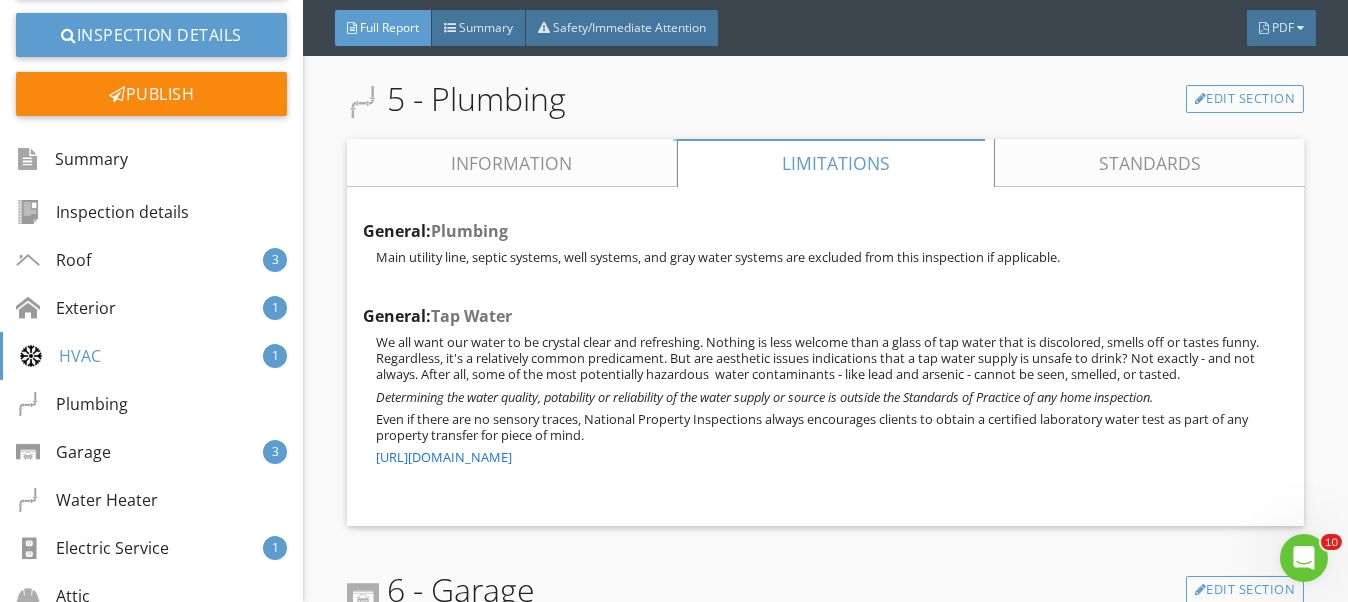 click on "Information" at bounding box center [512, 163] 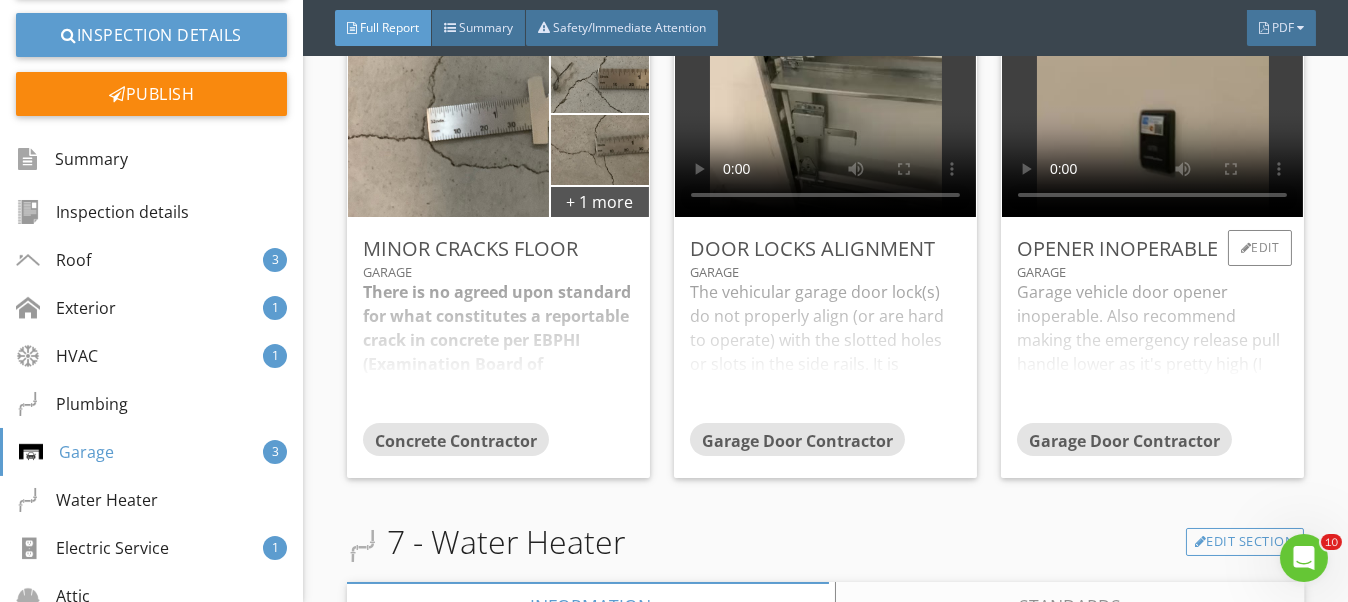 scroll, scrollTop: 23828, scrollLeft: 0, axis: vertical 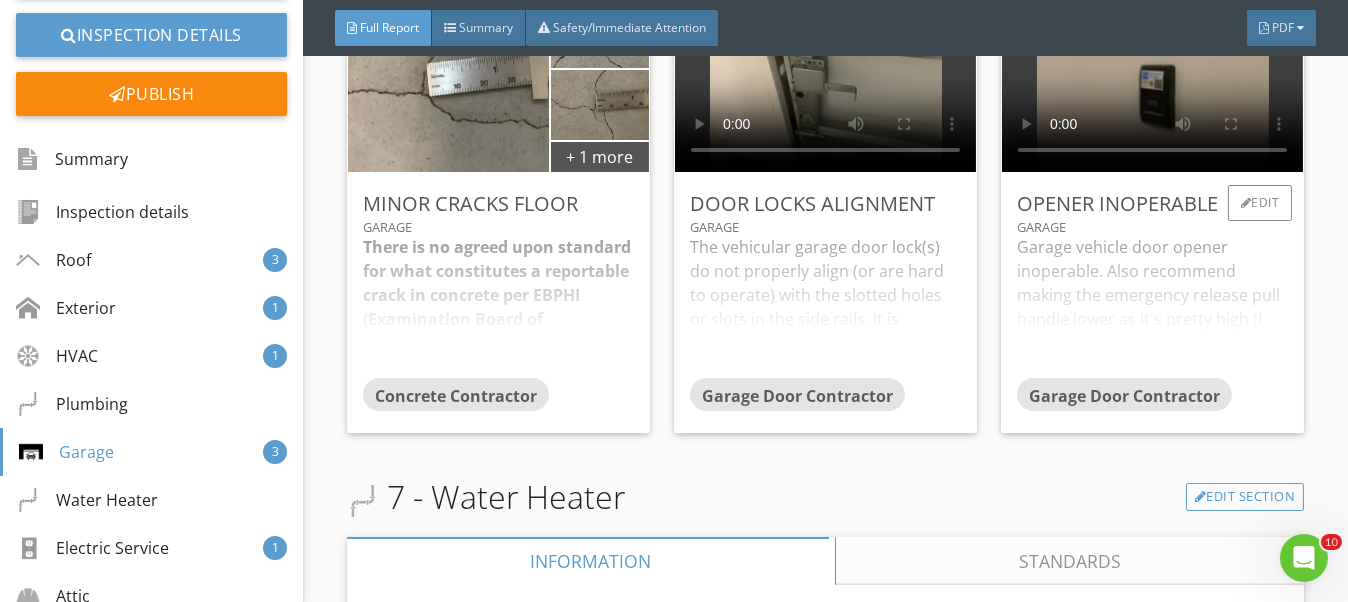 click on "Garage vehicle door opener inoperable. Also recommend making the emergency release pull handle lower as it's pretty high (I couldn't reach it without a ladder or step stool). A qualified contractor should evaluate and make repairs as necessary." at bounding box center (1152, 306) 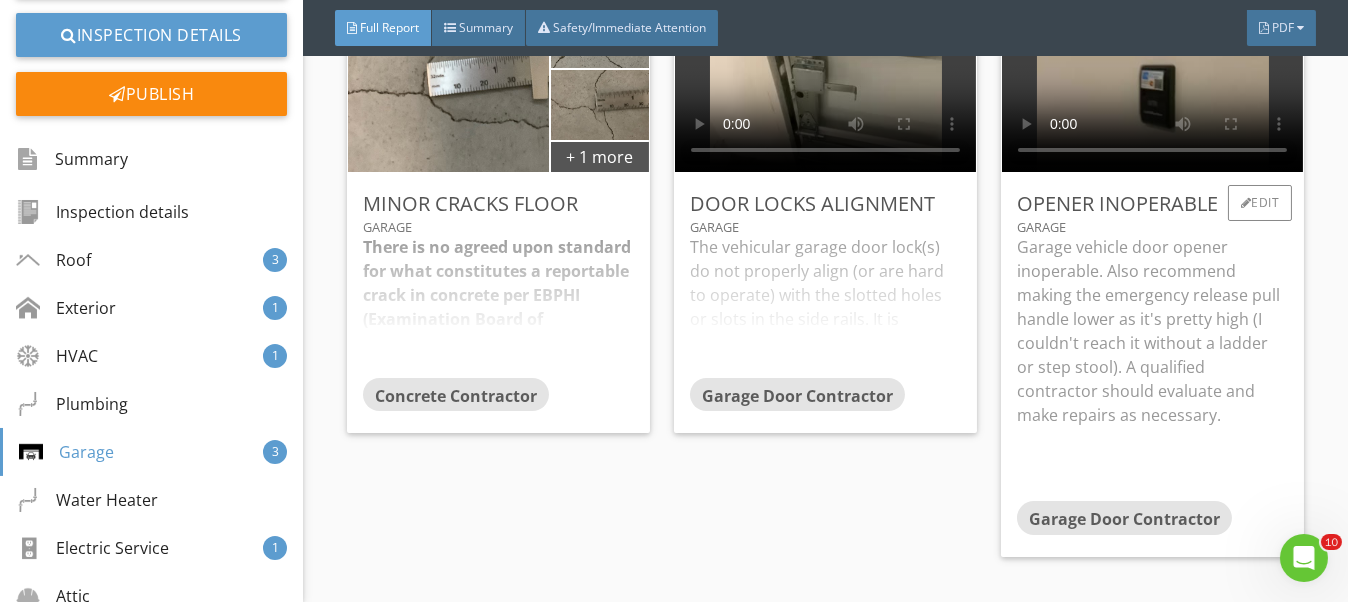 click on "Garage vehicle door opener inoperable. Also recommend making the emergency release pull handle lower as it's pretty high (I couldn't reach it without a ladder or step stool). A qualified contractor should evaluate and make repairs as necessary." at bounding box center [1152, 331] 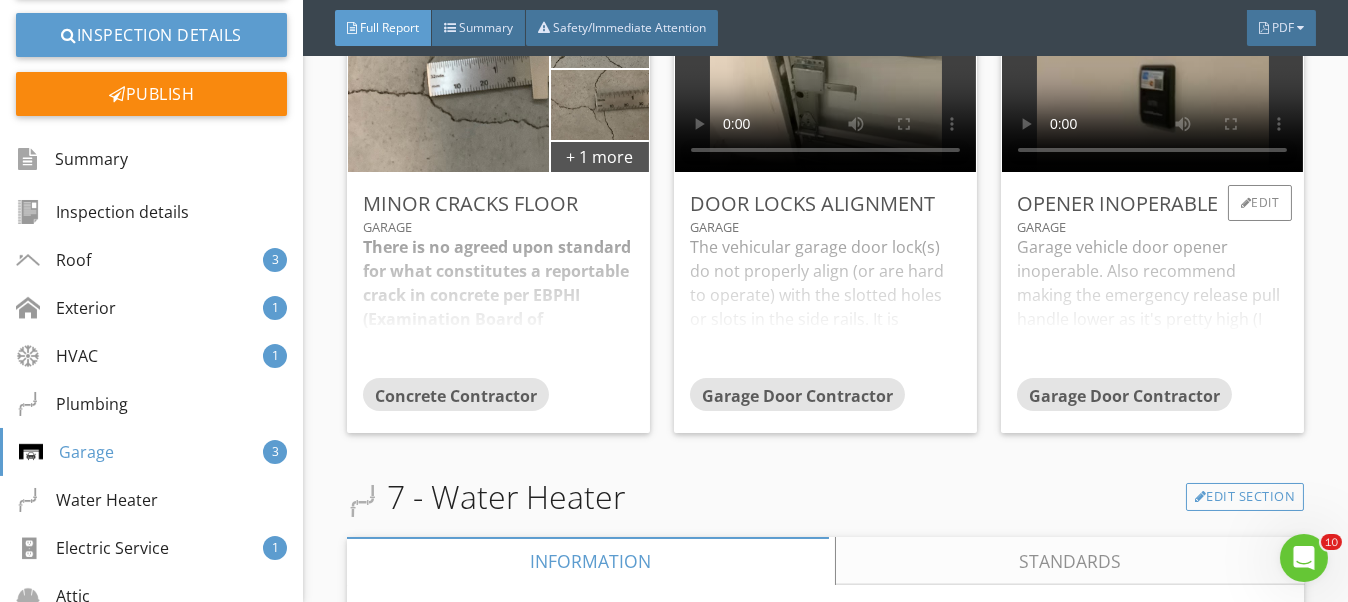 click on "Garage vehicle door opener inoperable. Also recommend making the emergency release pull handle lower as it's pretty high (I couldn't reach it without a ladder or step stool). A qualified contractor should evaluate and make repairs as necessary." at bounding box center [1152, 306] 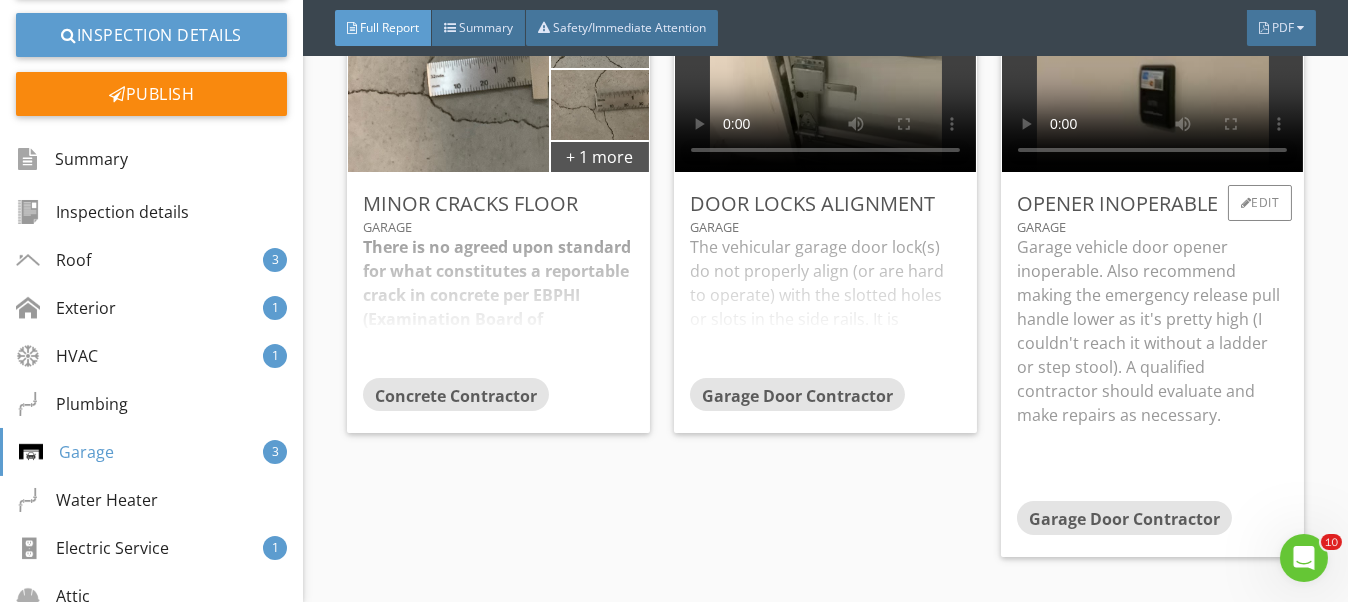 click on "Garage vehicle door opener inoperable. Also recommend making the emergency release pull handle lower as it's pretty high (I couldn't reach it without a ladder or step stool). A qualified contractor should evaluate and make repairs as necessary." at bounding box center (1152, 331) 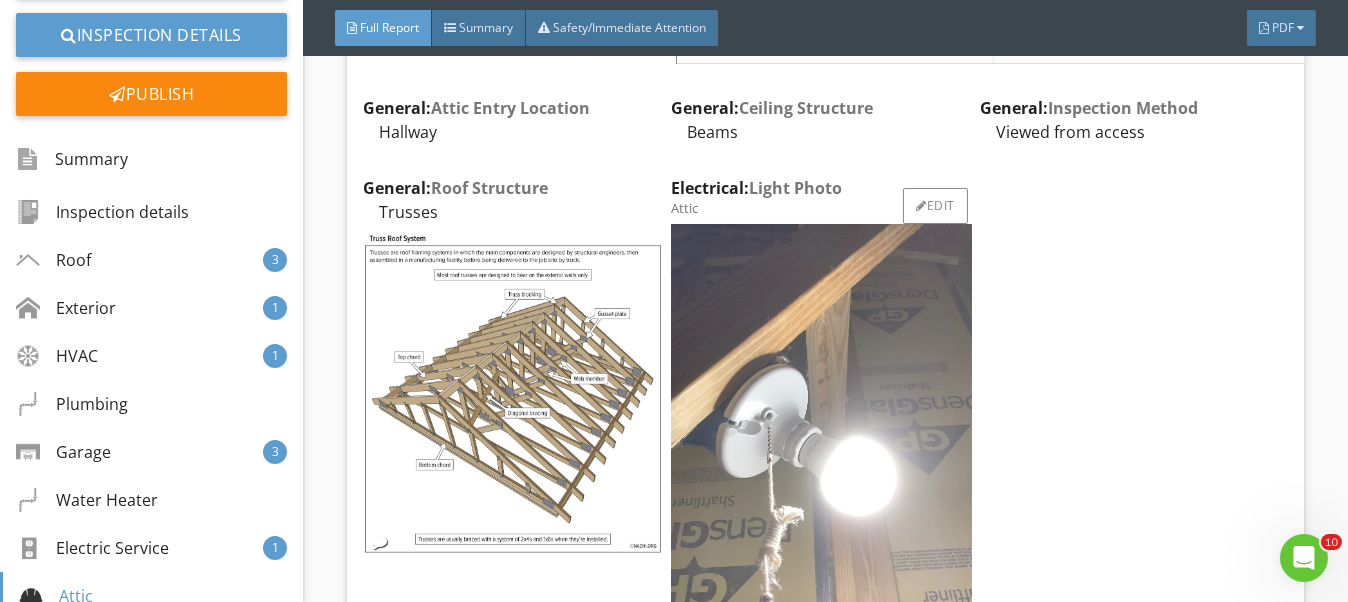 scroll, scrollTop: 30028, scrollLeft: 0, axis: vertical 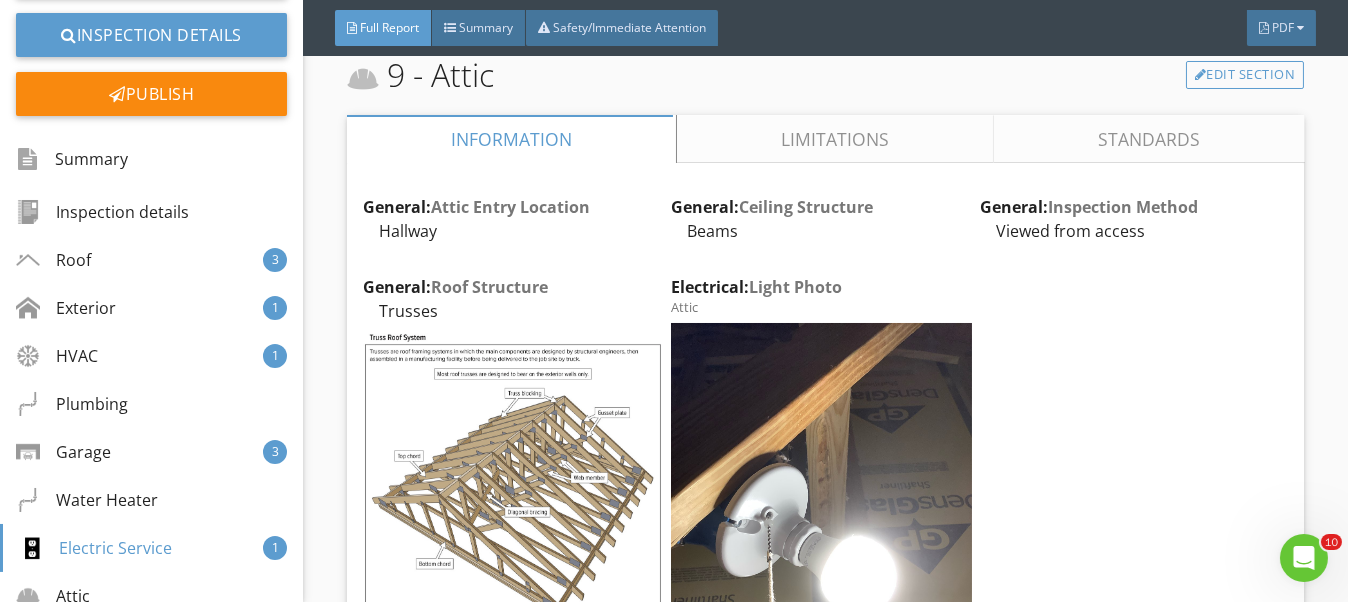 click on "Limitations" at bounding box center (835, 139) 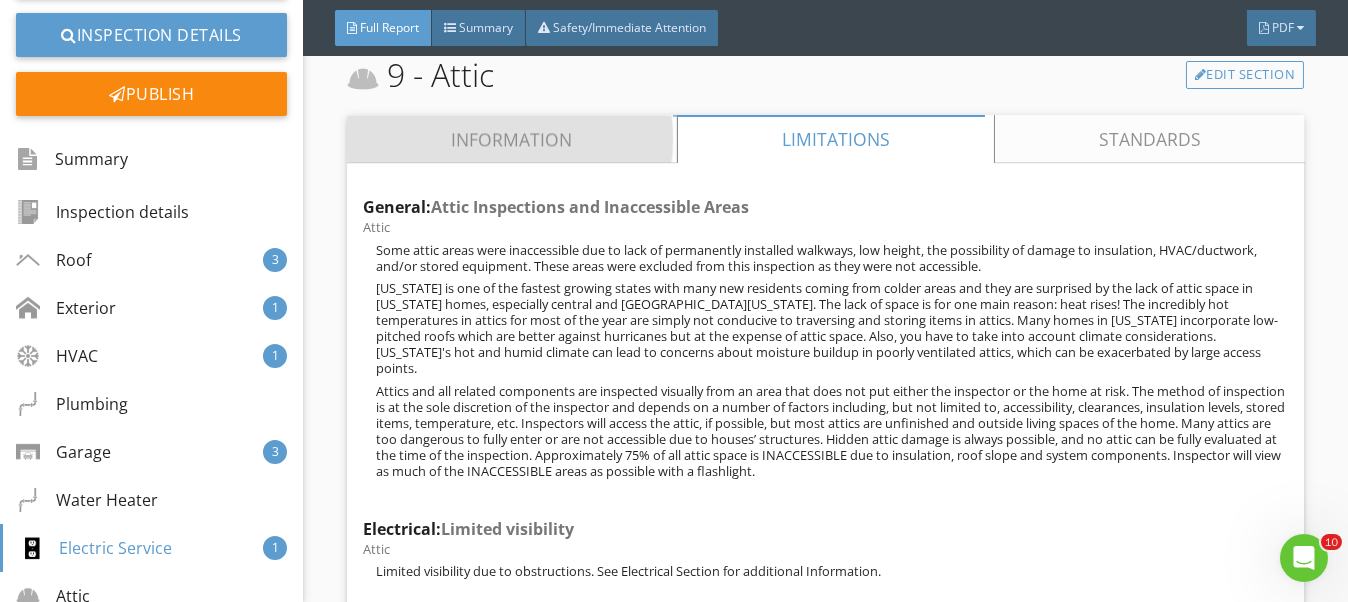 click on "Information" at bounding box center [512, 139] 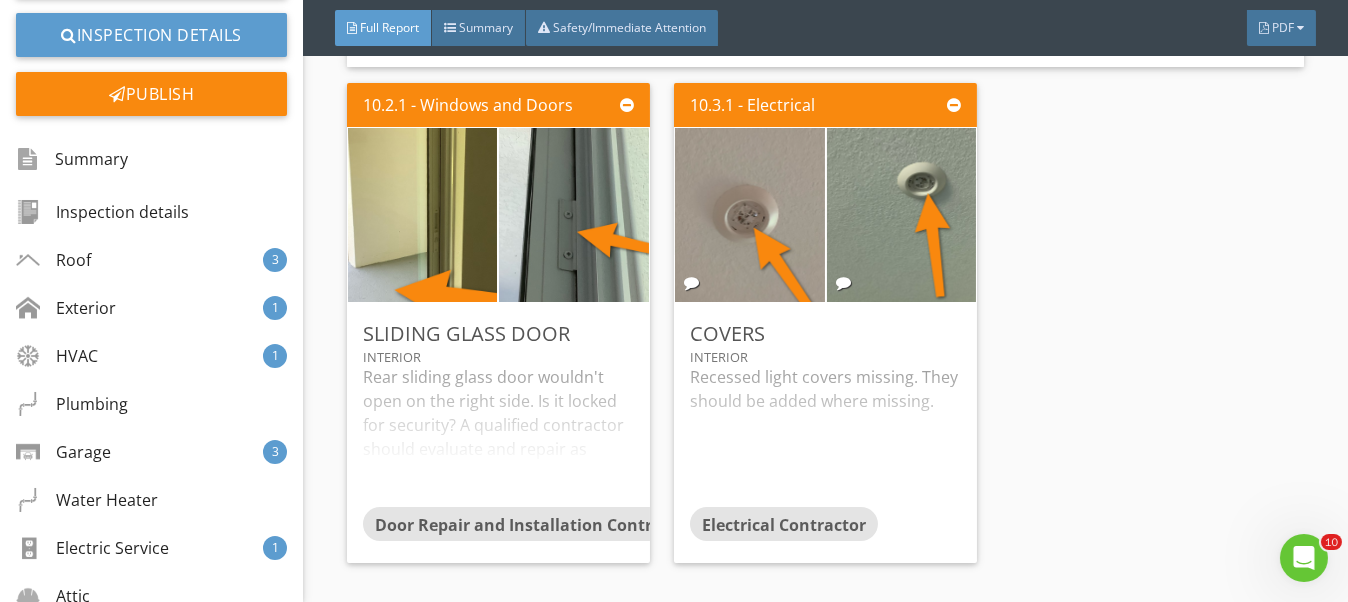 scroll, scrollTop: 37727, scrollLeft: 0, axis: vertical 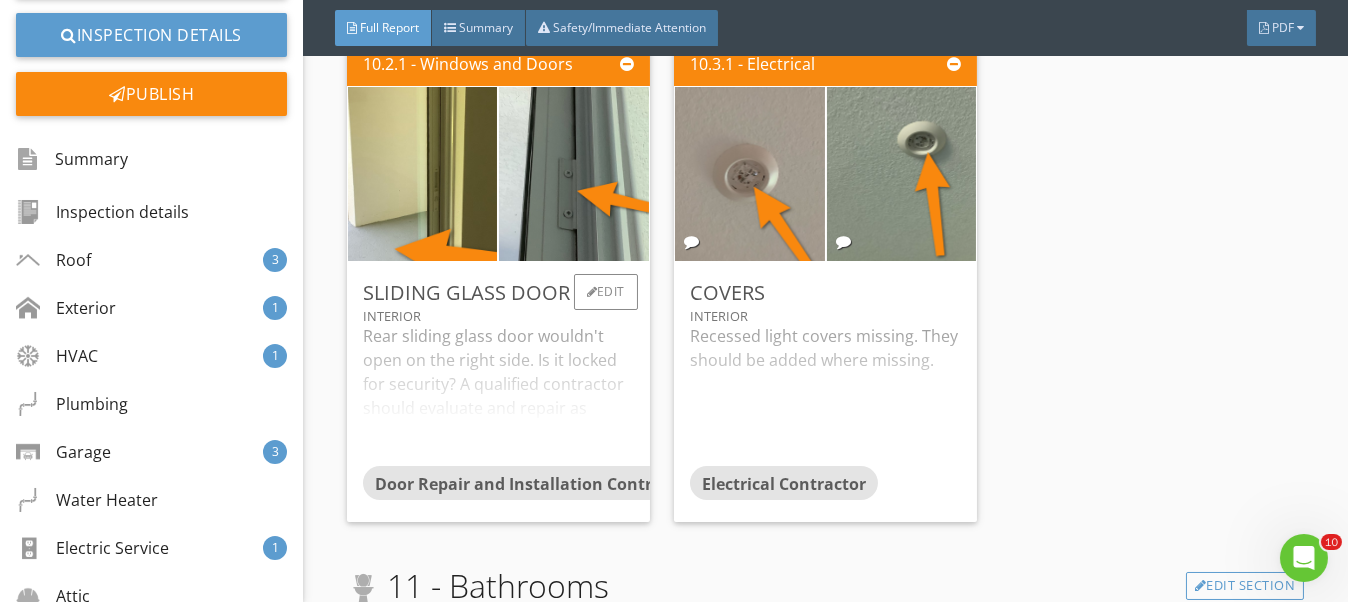 click on "Rear sliding glass door wouldn't open on the right side. Is it locked for security? A qualified contractor should evaluate and repair as necessary." at bounding box center [498, 395] 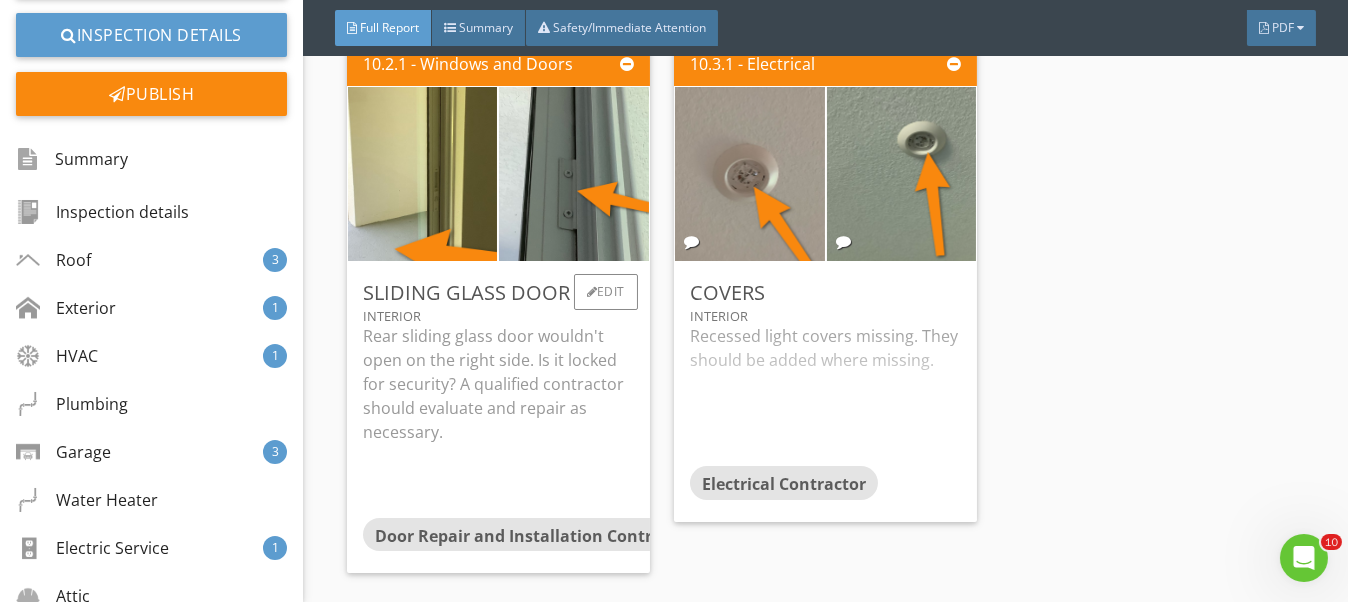 click on "Rear sliding glass door wouldn't open on the right side. Is it locked for security? A qualified contractor should evaluate and repair as necessary." at bounding box center (498, 384) 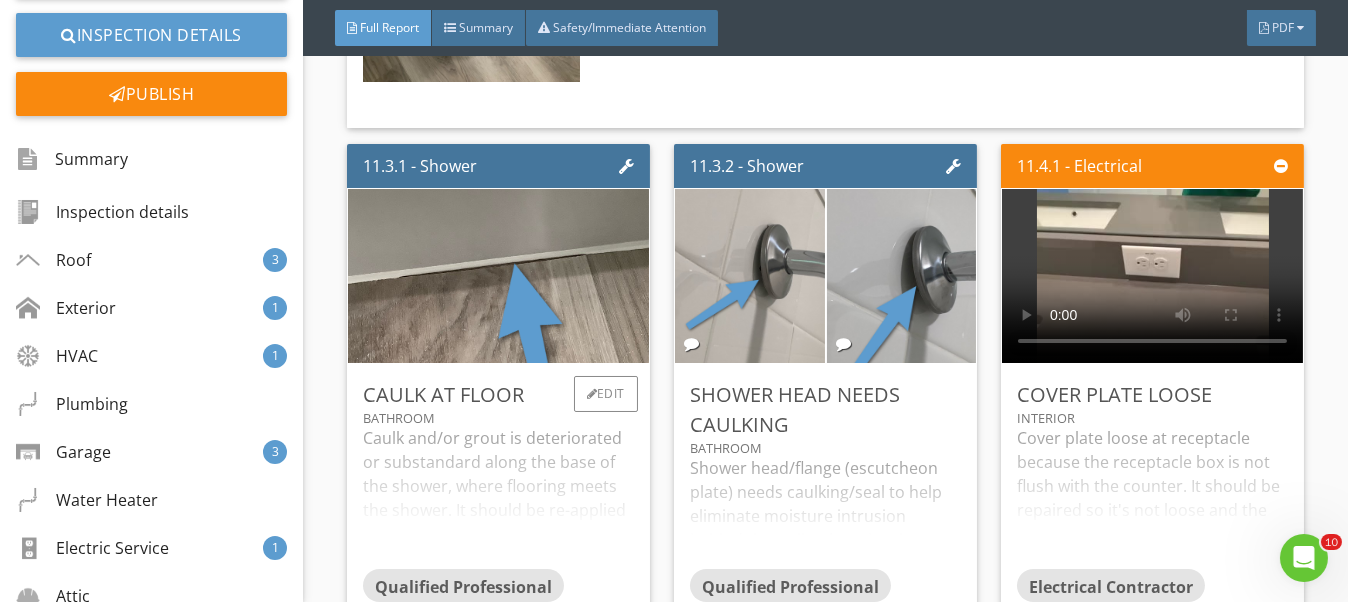 scroll, scrollTop: 41428, scrollLeft: 0, axis: vertical 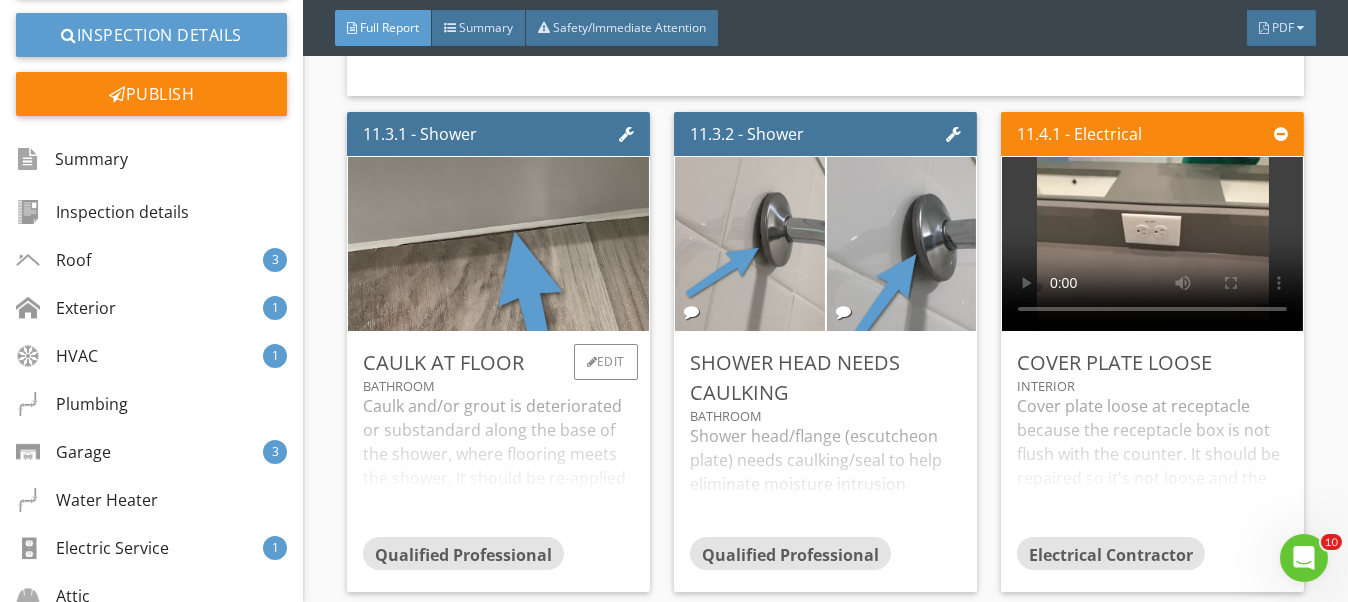 click on "Caulk and/or grout is deteriorated or substandard along the base of the shower, where flooring meets the shower. It should be re-applied to prevent water intrusion and damage to the floor structure." at bounding box center [498, 465] 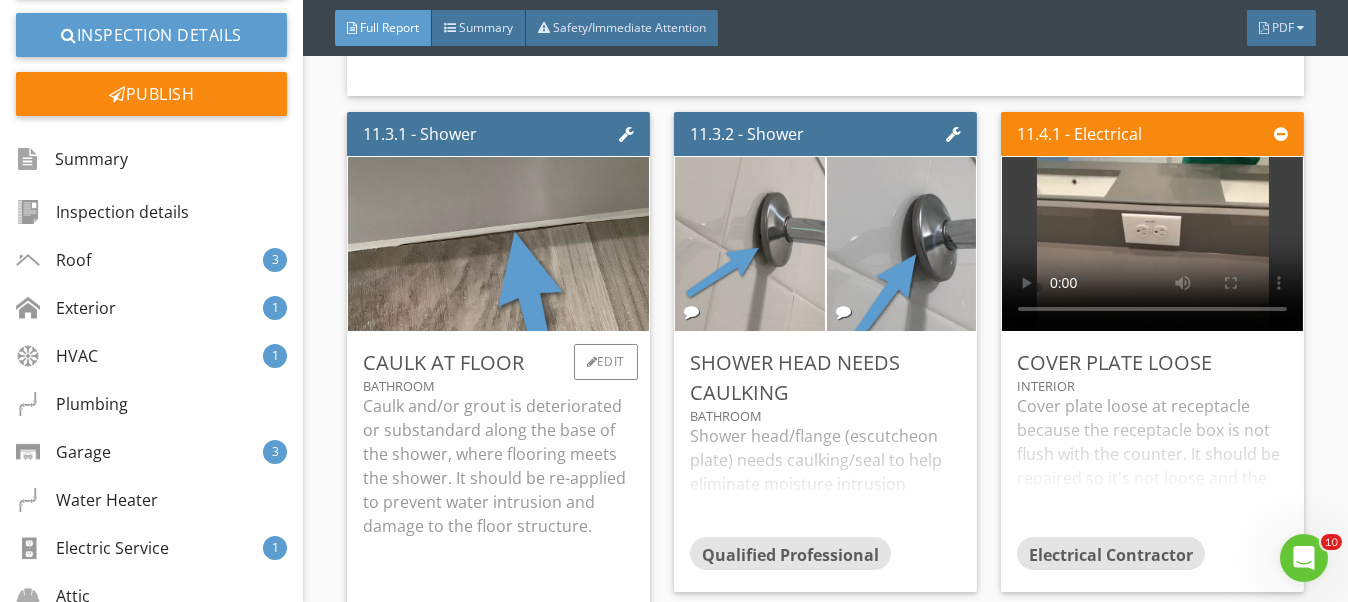 click on "Caulk and/or grout is deteriorated or substandard along the base of the shower, where flooring meets the shower. It should be re-applied to prevent water intrusion and damage to the floor structure." at bounding box center (498, 466) 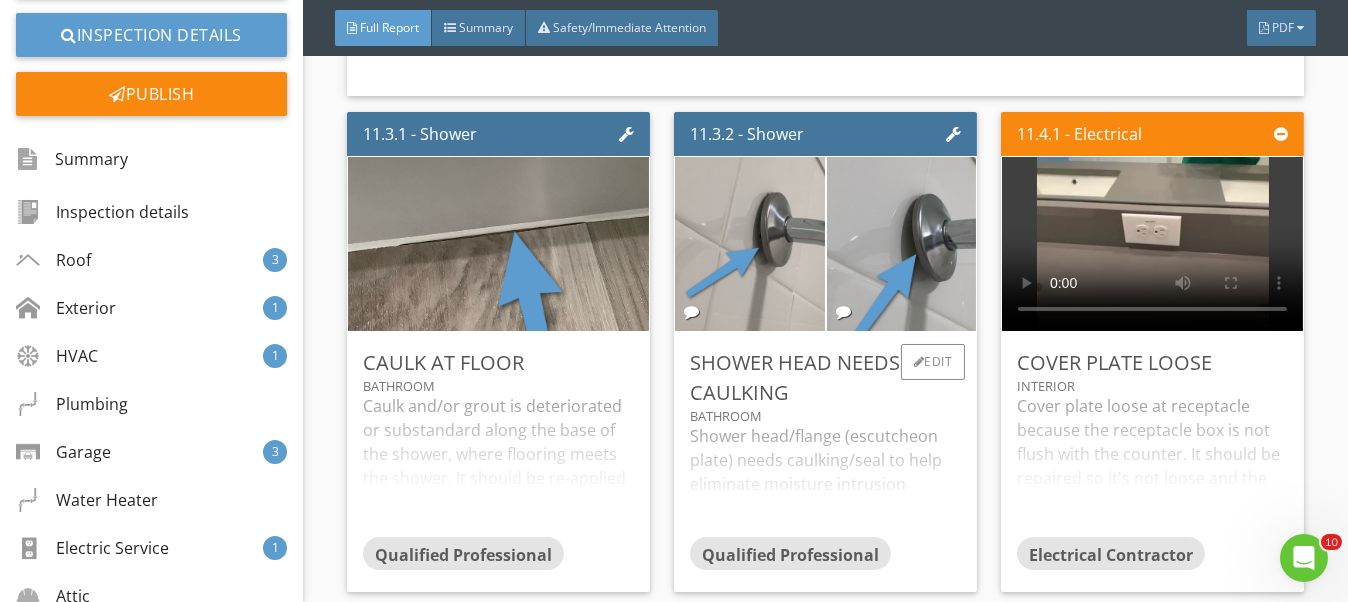 click on "Bathroom" at bounding box center [825, 416] 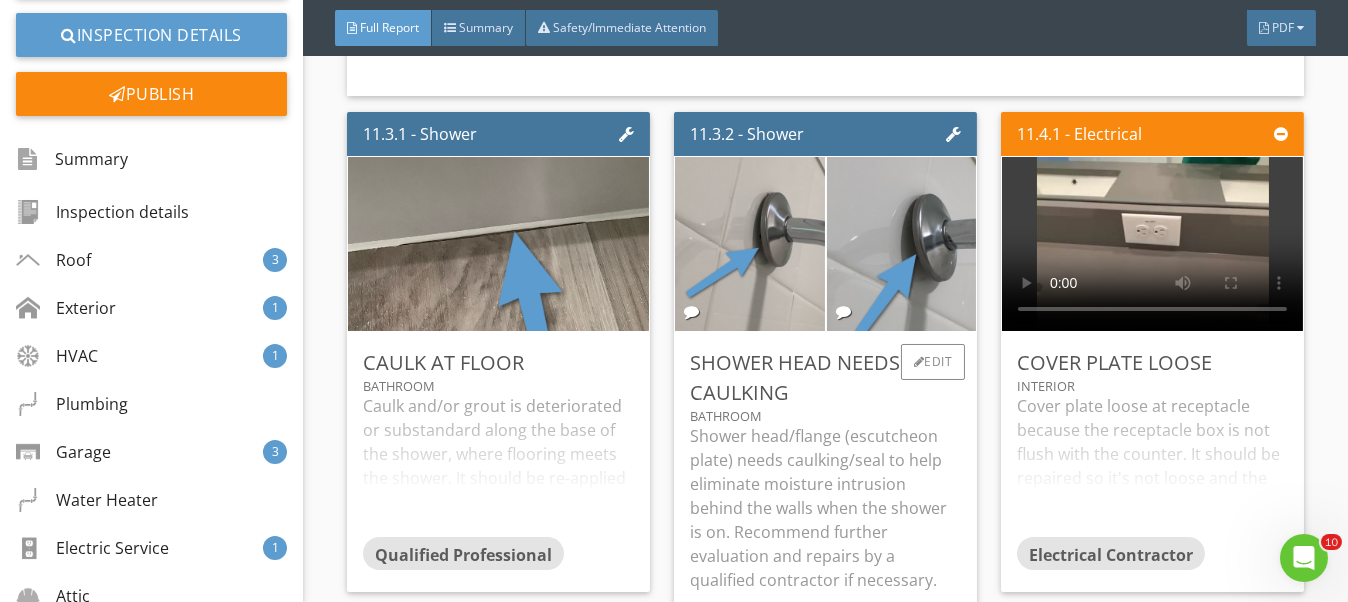 click on "Bathroom" at bounding box center [825, 416] 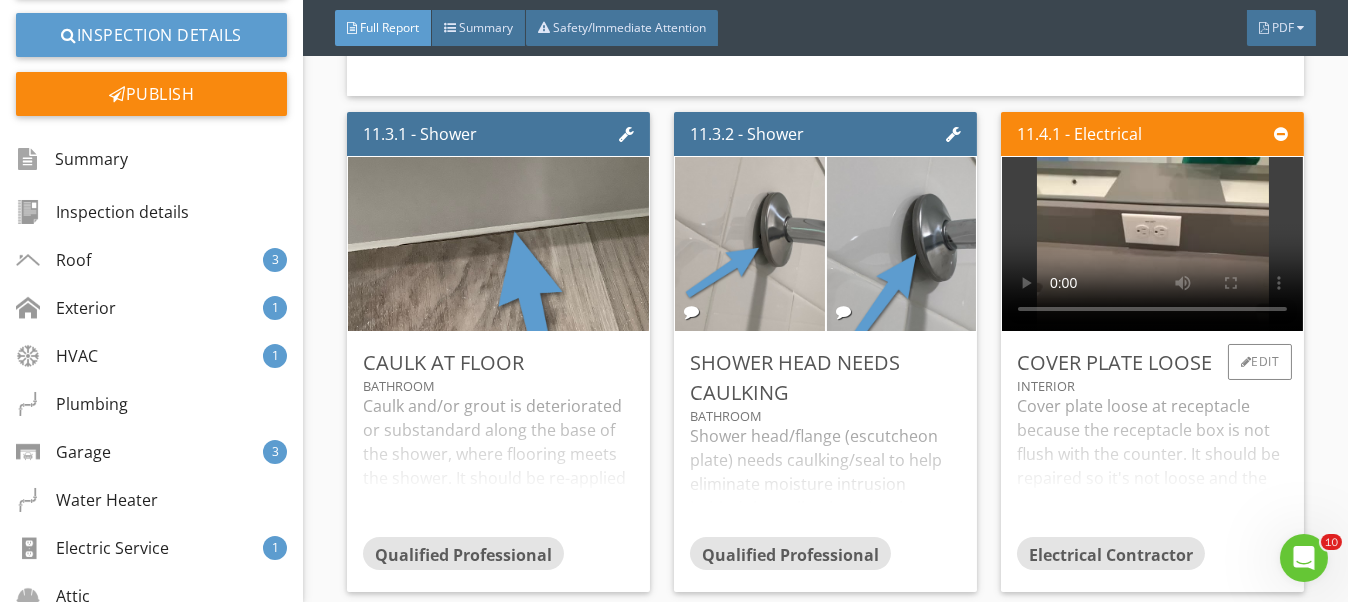 click on "Cover plate loose at receptacle because the receptacle box is not flush with the counter. It should be repaired so it's not loose and the box is flush (not protruding out)." at bounding box center (1152, 465) 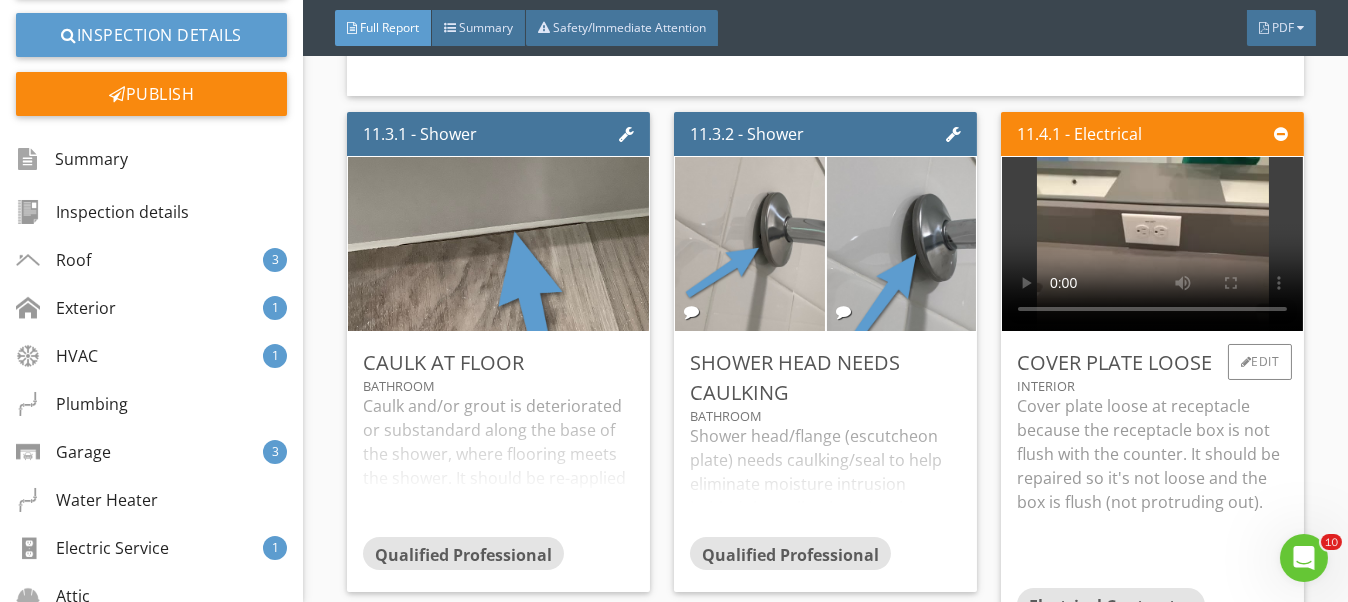 click on "Cover plate loose at receptacle because the receptacle box is not flush with the counter. It should be repaired so it's not loose and the box is flush (not protruding out)." at bounding box center [1152, 454] 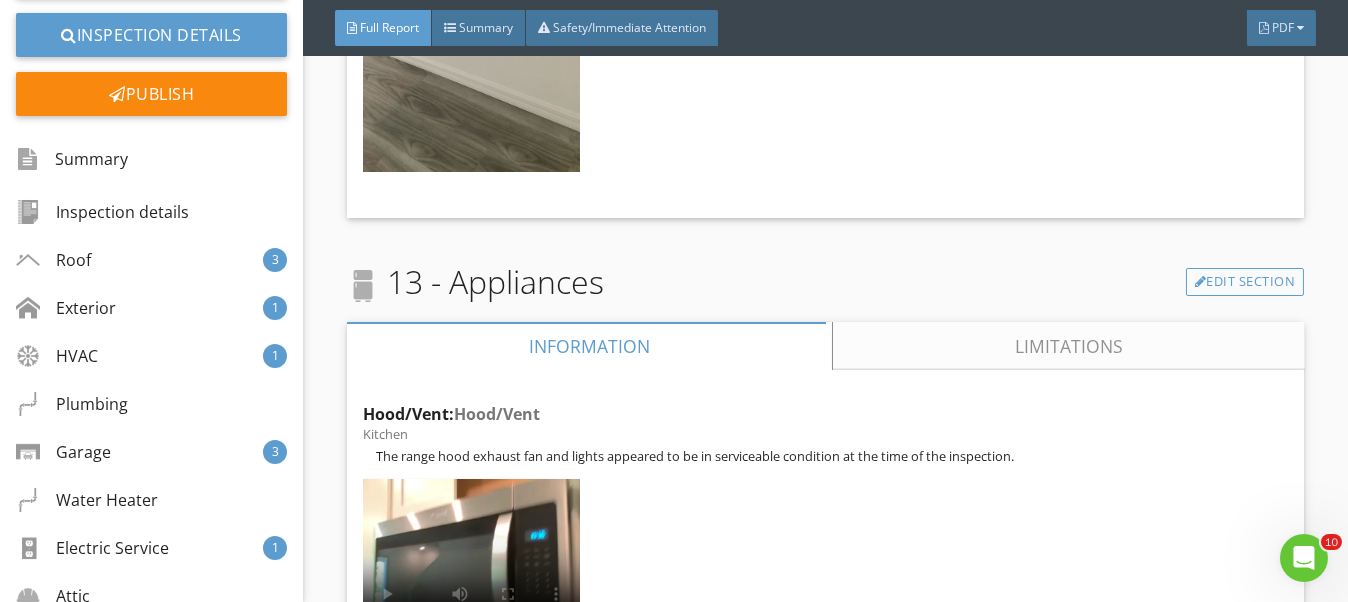 scroll, scrollTop: 43327, scrollLeft: 0, axis: vertical 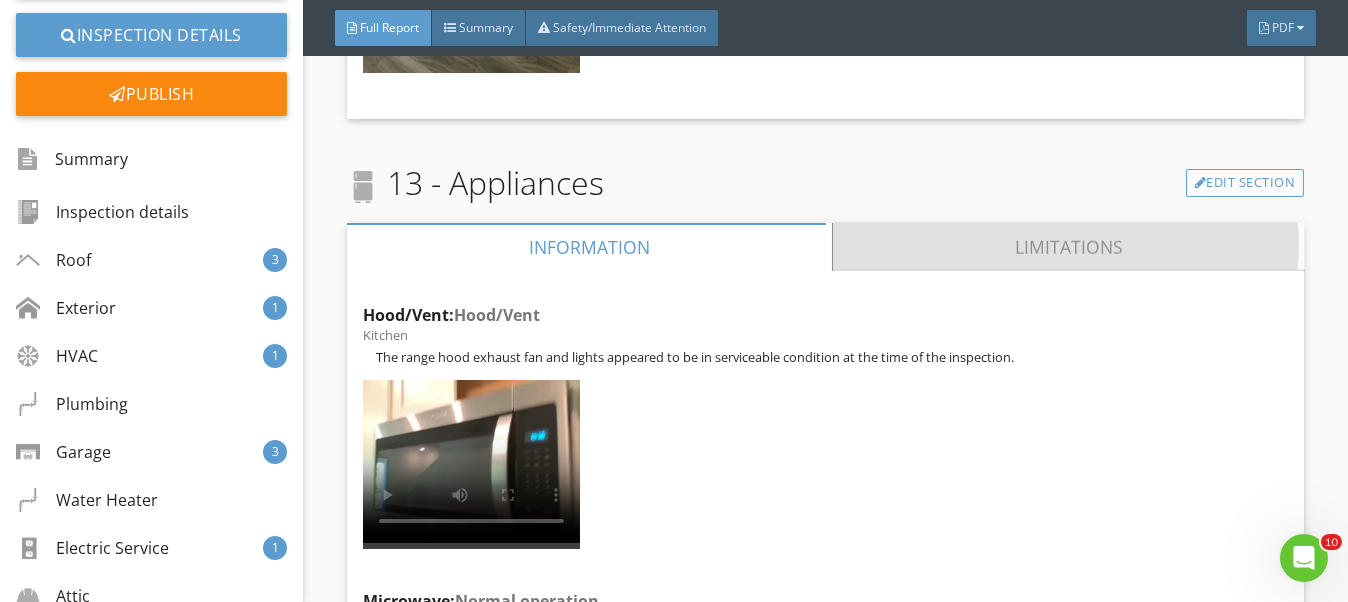 click on "Limitations" at bounding box center (1069, 247) 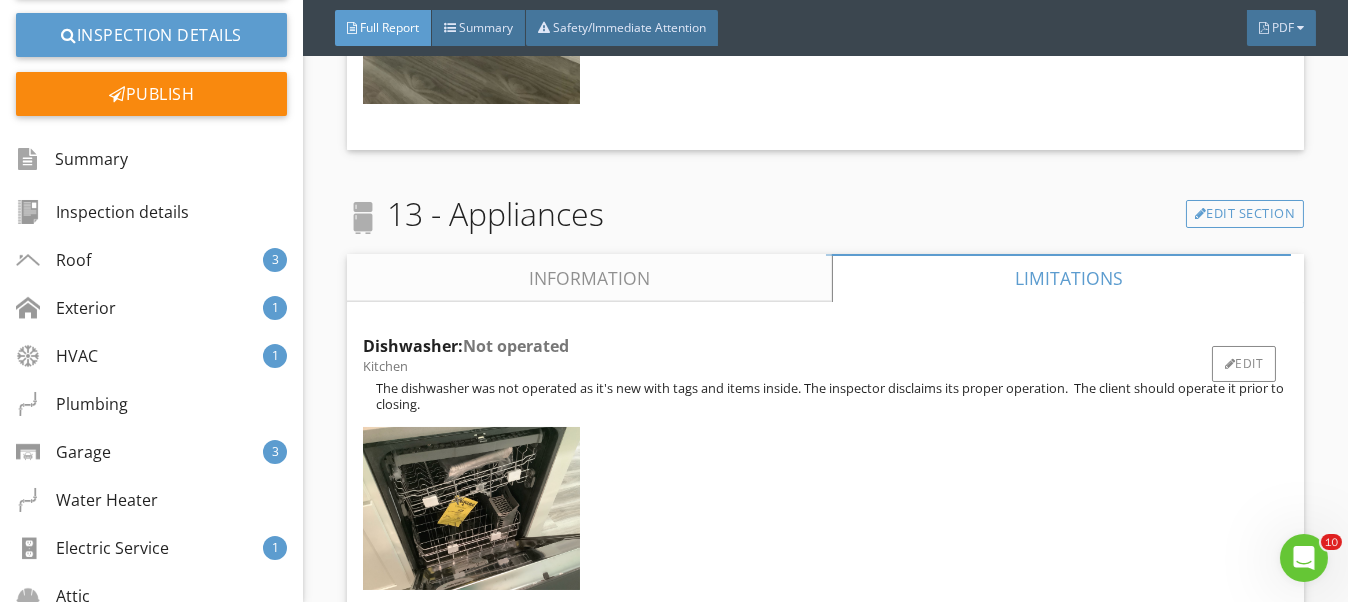 scroll, scrollTop: 43327, scrollLeft: 0, axis: vertical 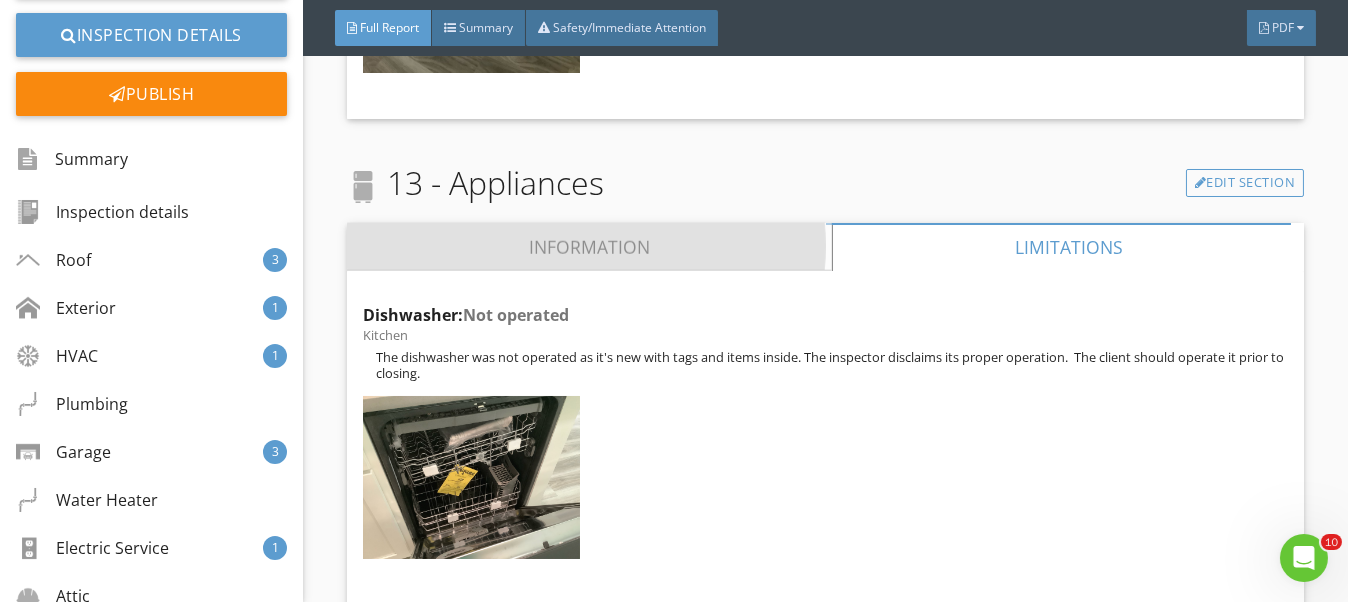 click on "Information" at bounding box center (589, 247) 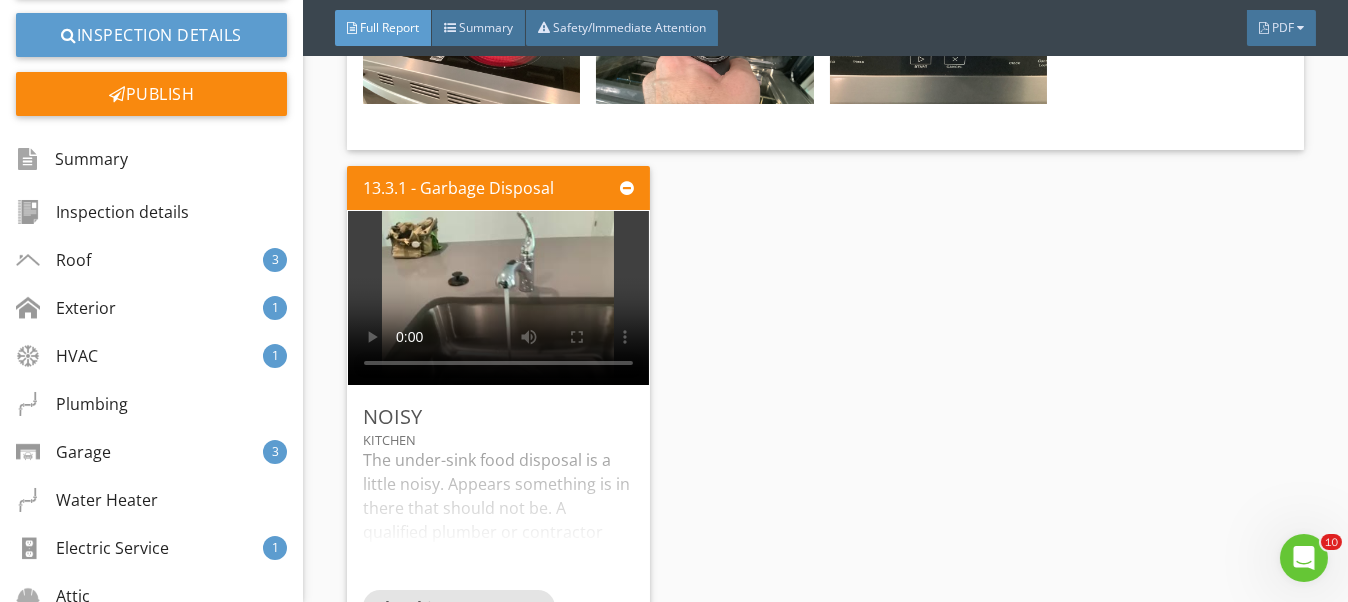 scroll, scrollTop: 44828, scrollLeft: 0, axis: vertical 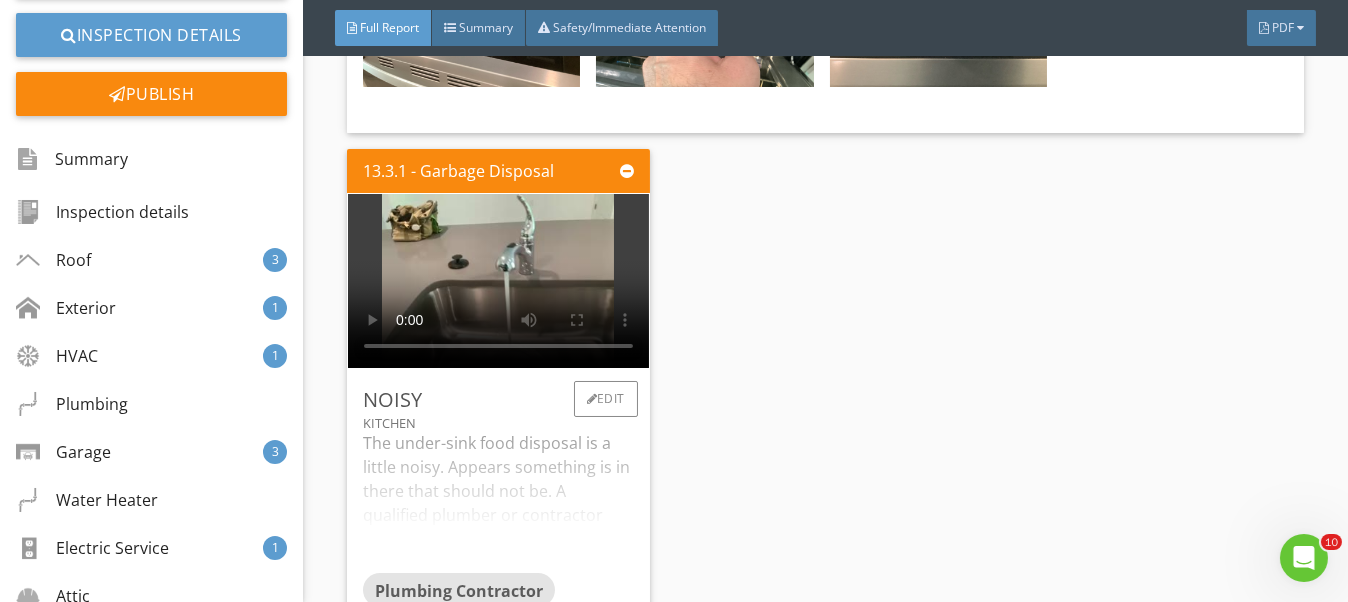 click on "The under-sink food disposal is a little noisy. Appears something is in there that should not be. A qualified plumber or contractor should evaluate and repair or replace the food disposal as necessary." at bounding box center [498, 502] 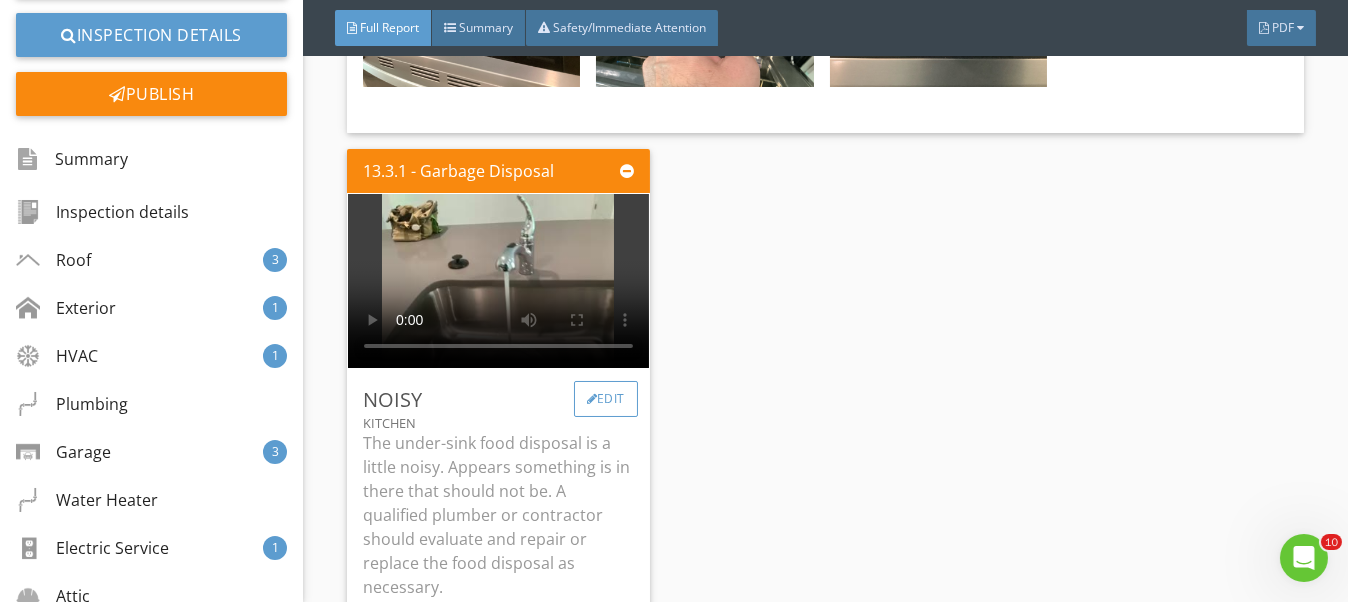 click on "Edit" at bounding box center (606, 399) 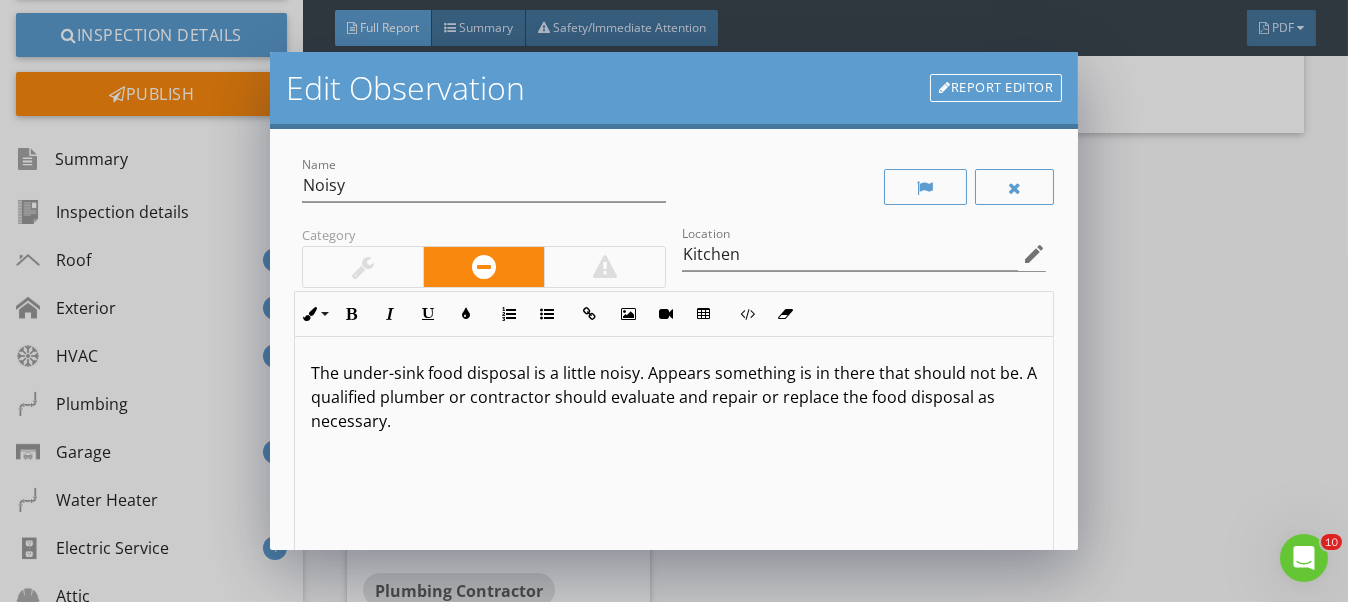 scroll, scrollTop: 0, scrollLeft: 0, axis: both 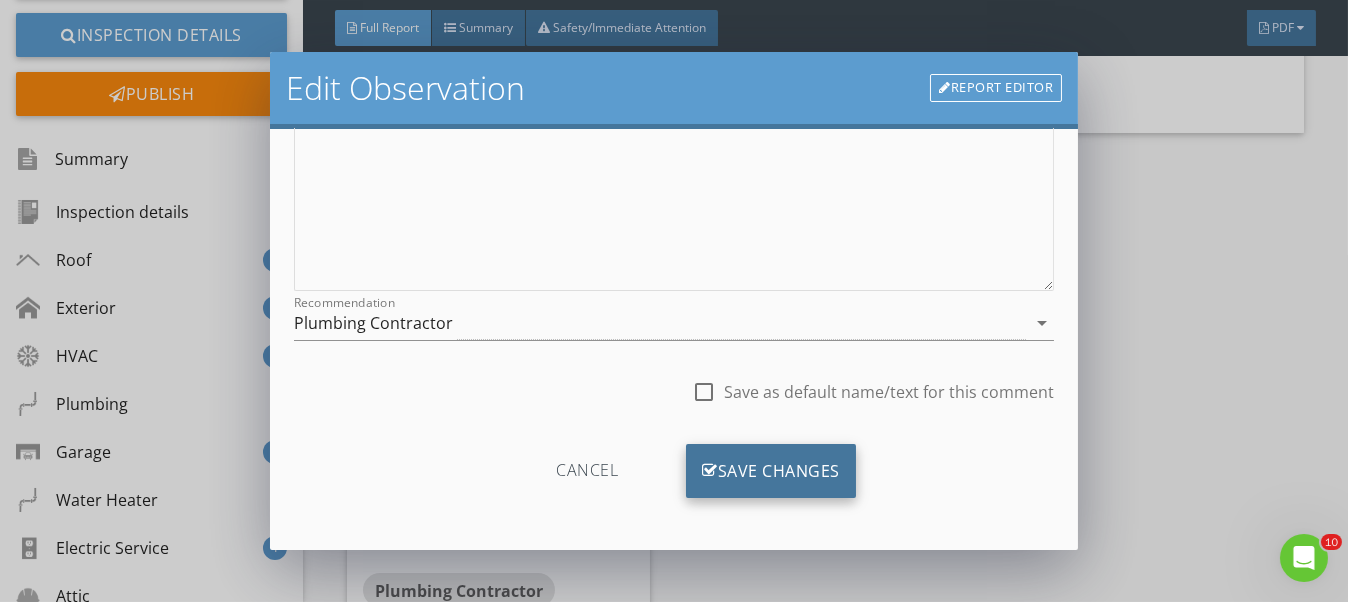 click on "Save Changes" at bounding box center (771, 471) 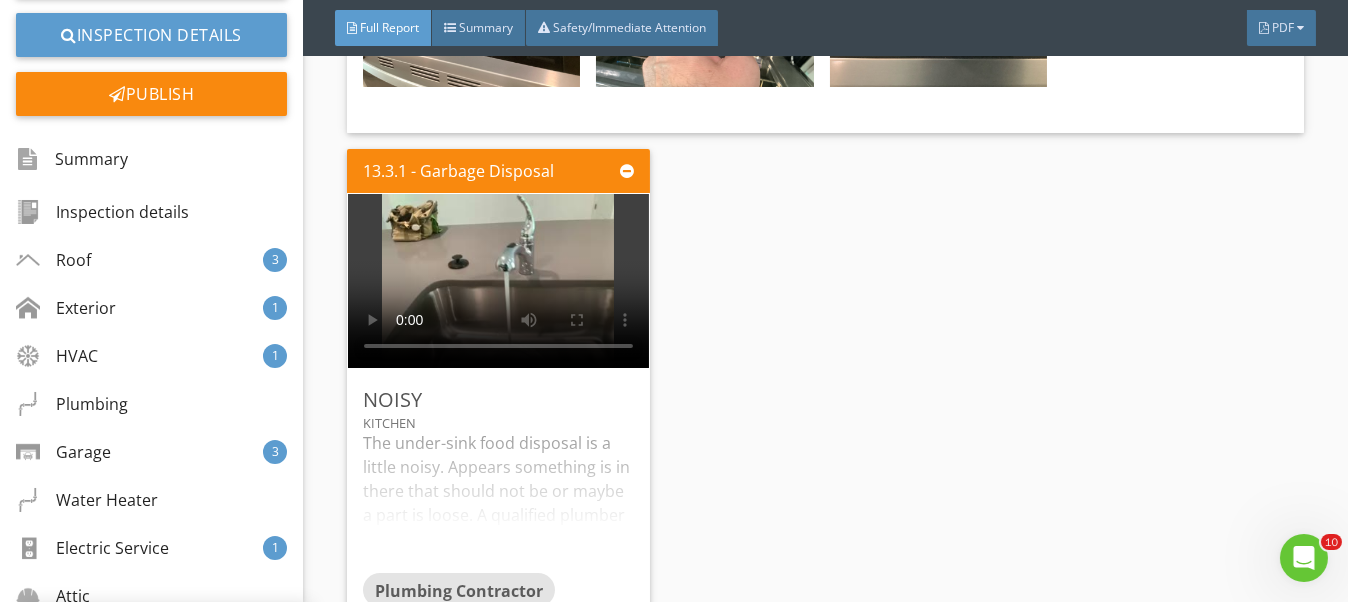 scroll, scrollTop: 127, scrollLeft: 0, axis: vertical 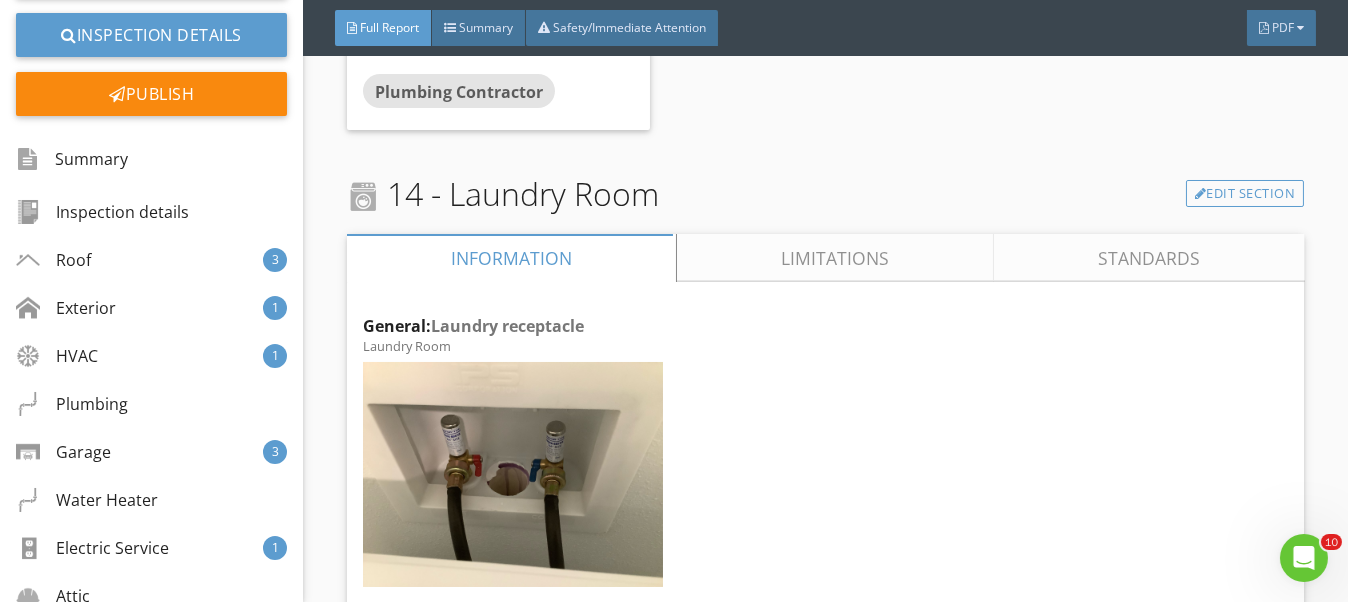 click on "Limitations" at bounding box center (835, 258) 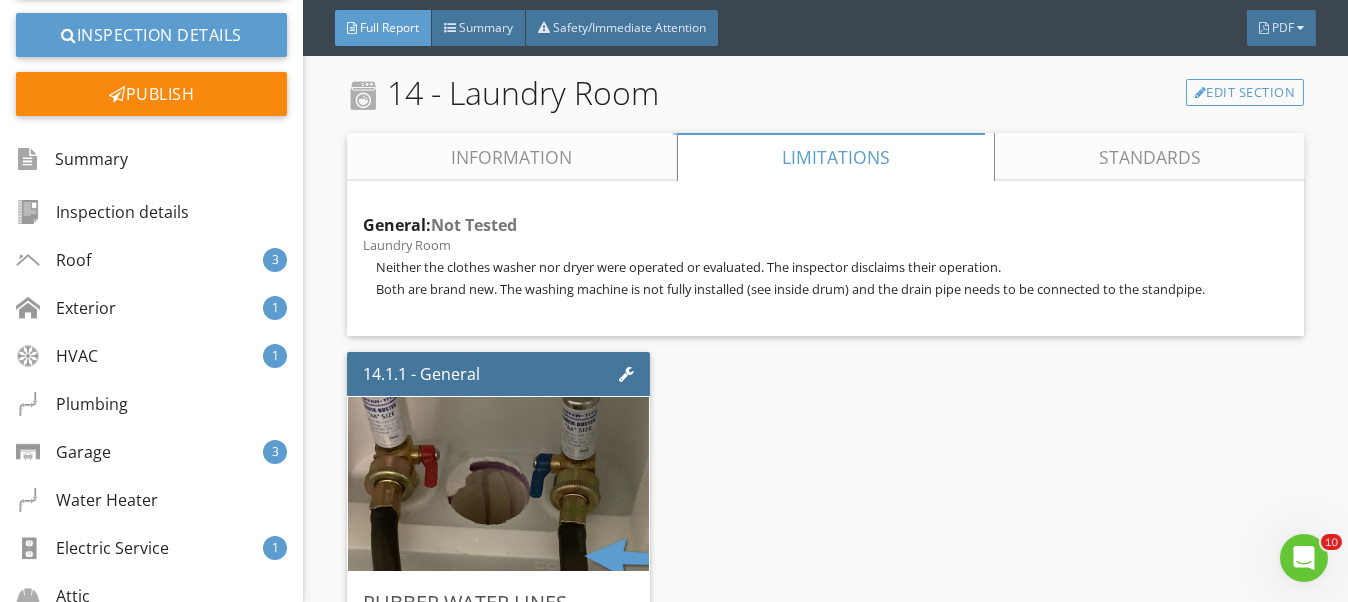 scroll, scrollTop: 45327, scrollLeft: 0, axis: vertical 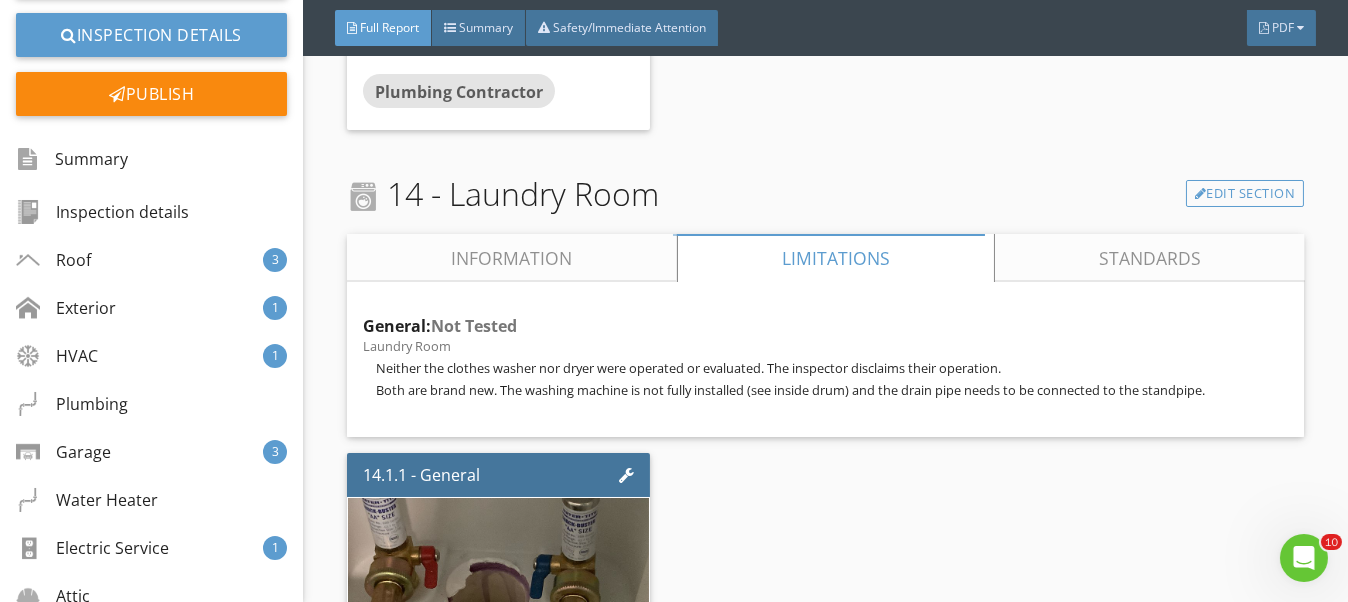 click on "Information" at bounding box center [512, 258] 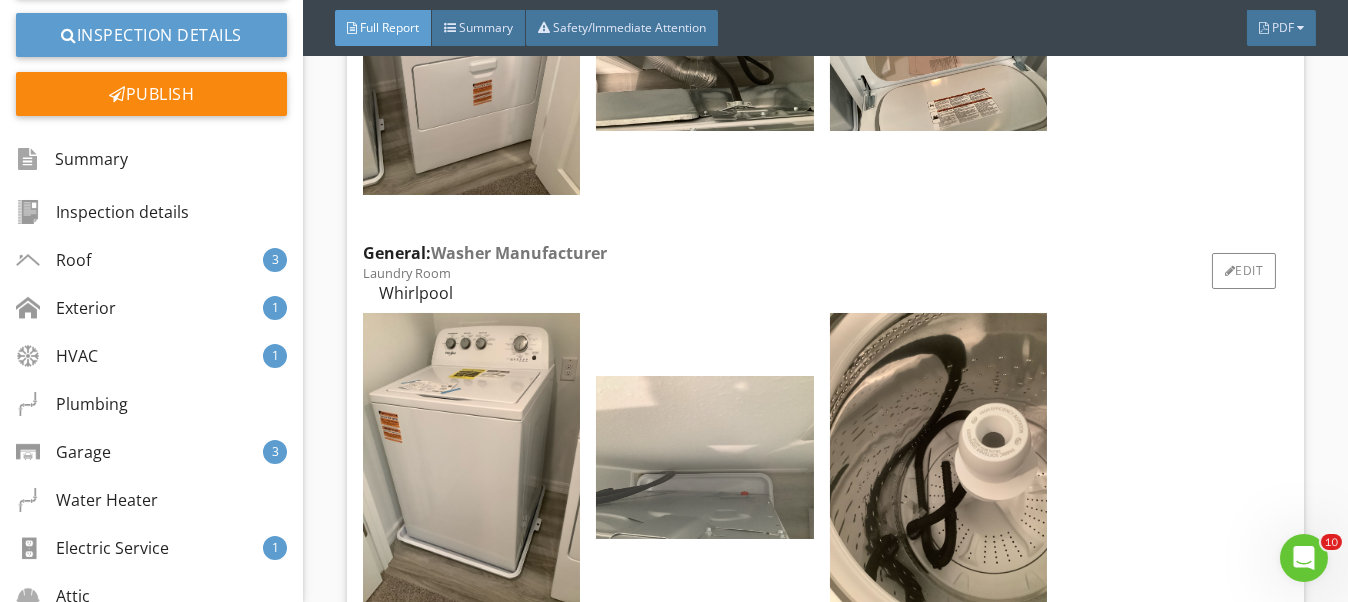 scroll, scrollTop: 46228, scrollLeft: 0, axis: vertical 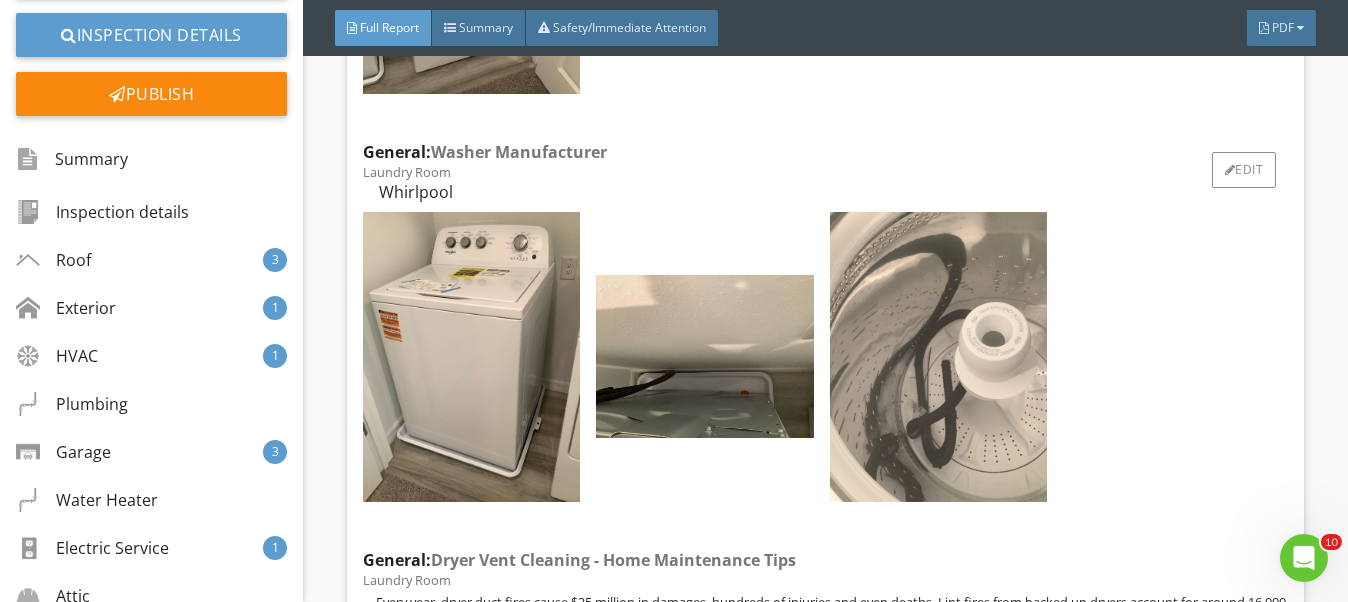 click at bounding box center (938, 357) 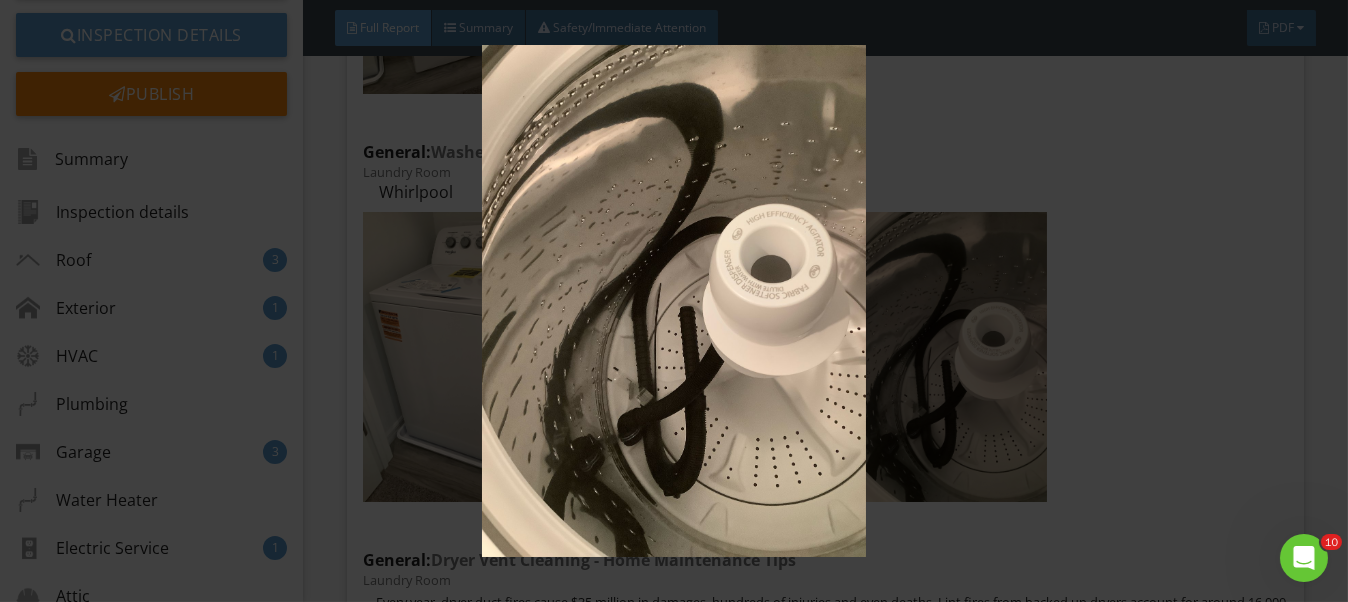 click at bounding box center (674, 300) 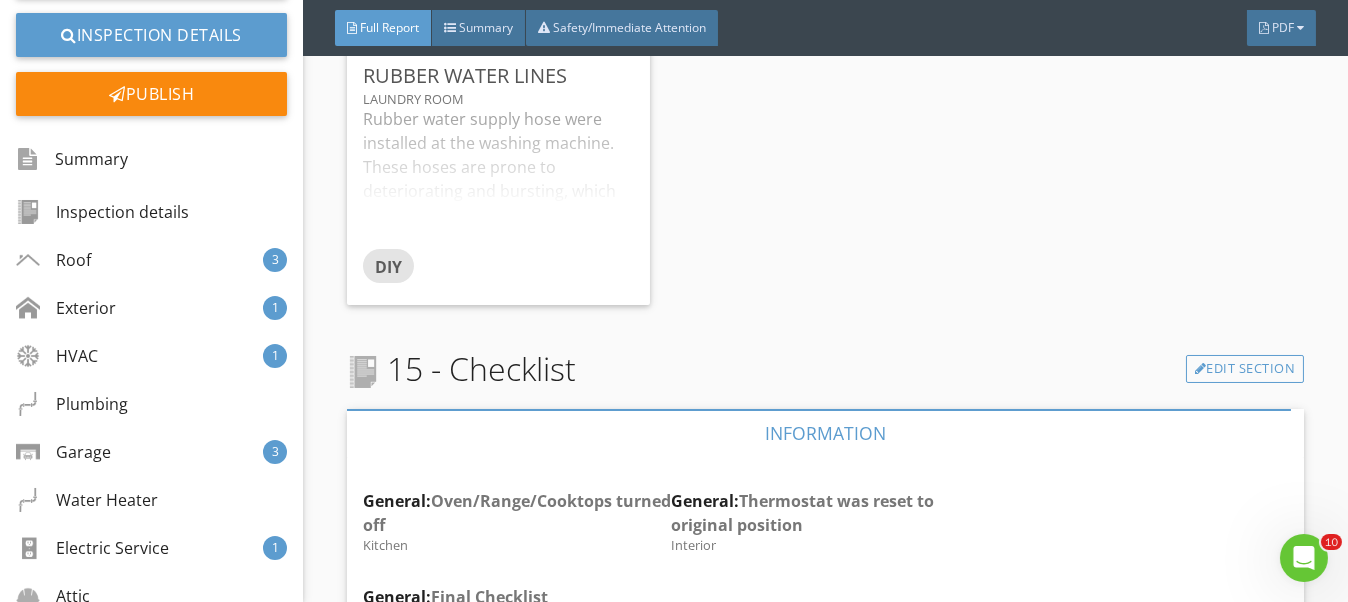 scroll, scrollTop: 47463, scrollLeft: 0, axis: vertical 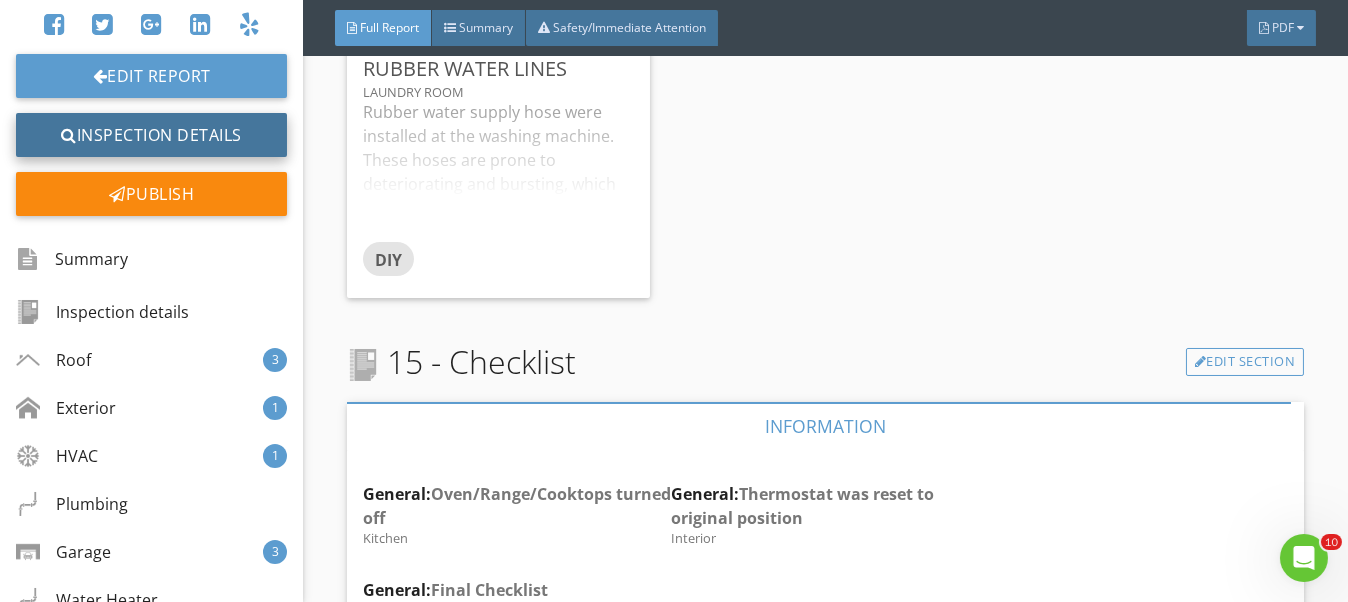 click on "Inspection Details" at bounding box center (151, 135) 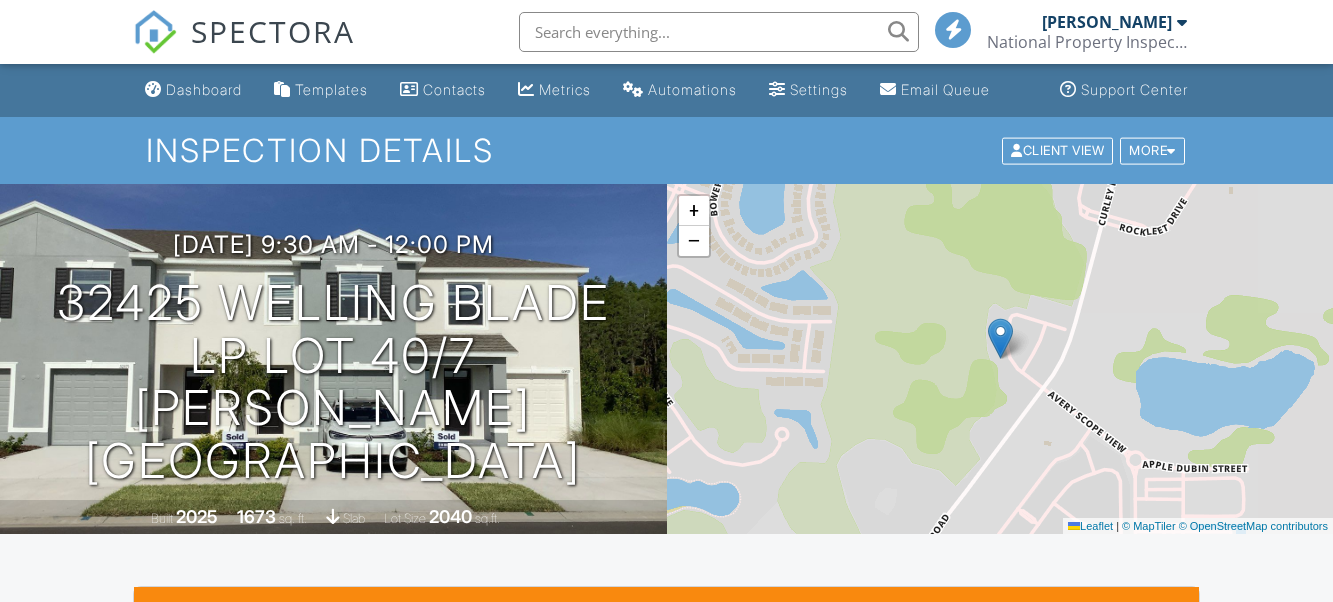 click on "Publish All" at bounding box center (893, 1023) 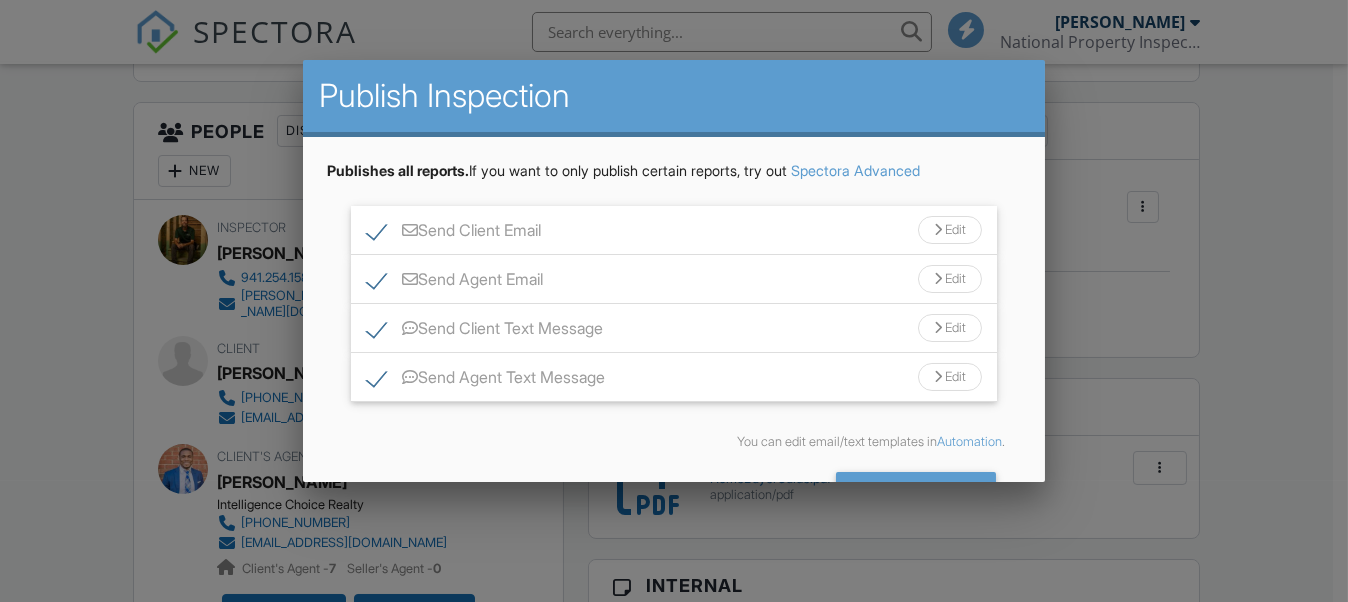 scroll, scrollTop: 700, scrollLeft: 0, axis: vertical 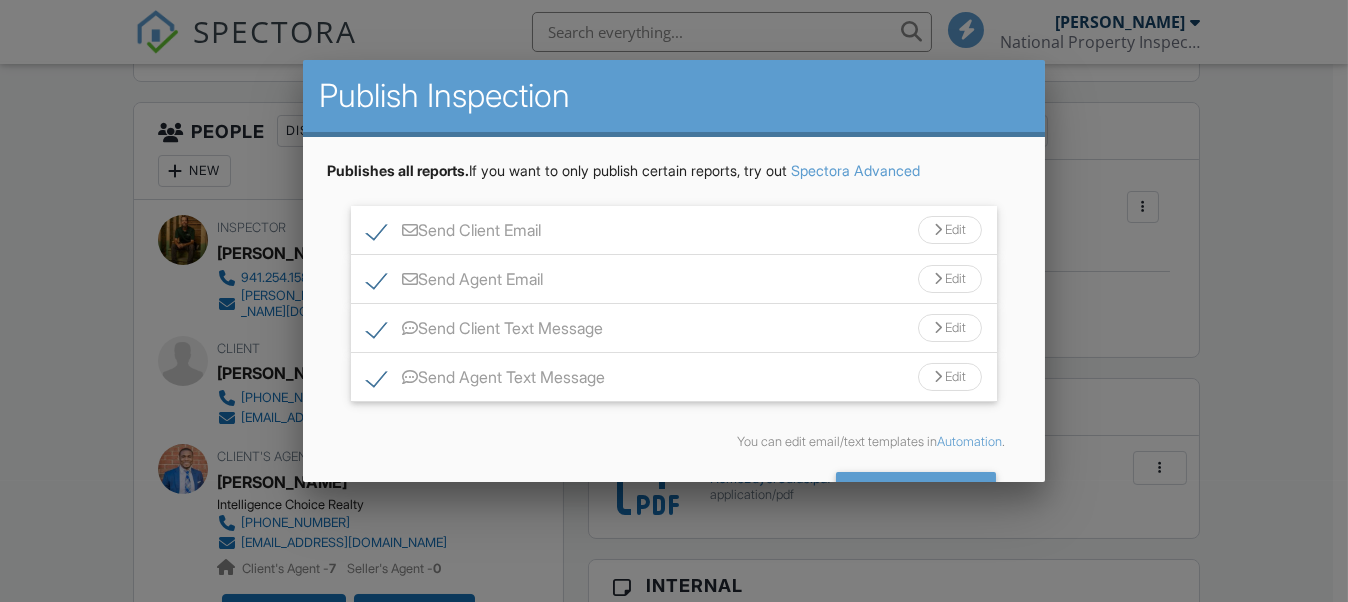 click on "Send Agent Text Message" at bounding box center [486, 380] 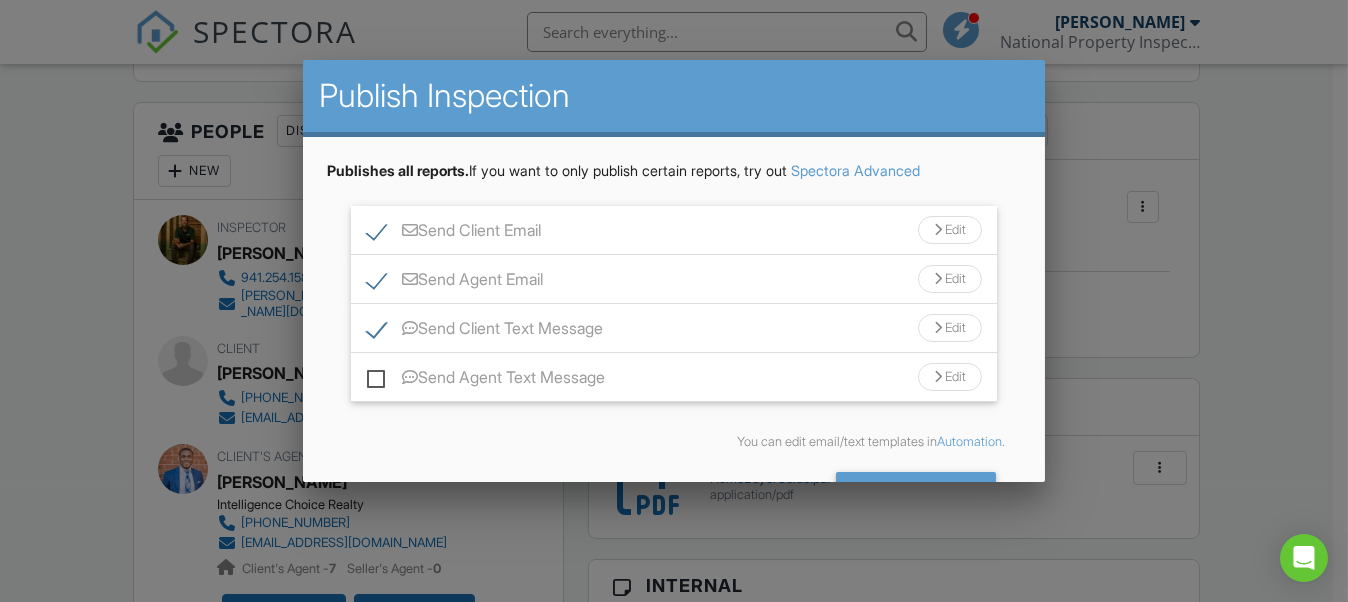 click on "Send Client Text Message" at bounding box center [485, 331] 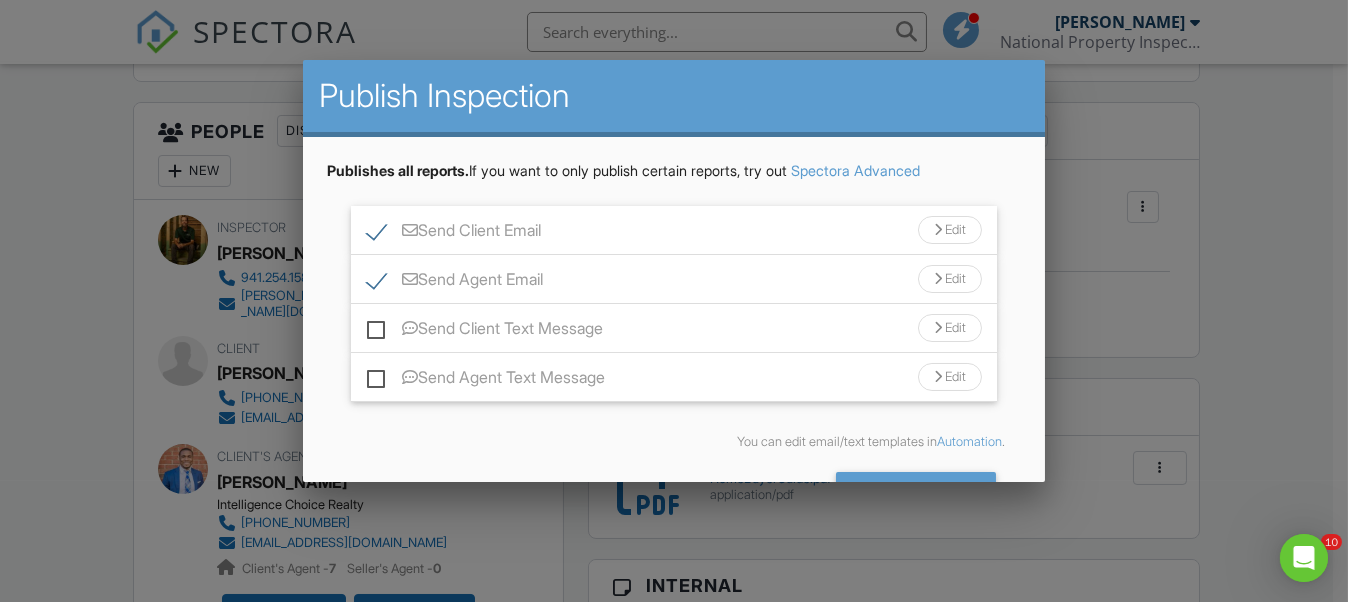 scroll, scrollTop: 0, scrollLeft: 0, axis: both 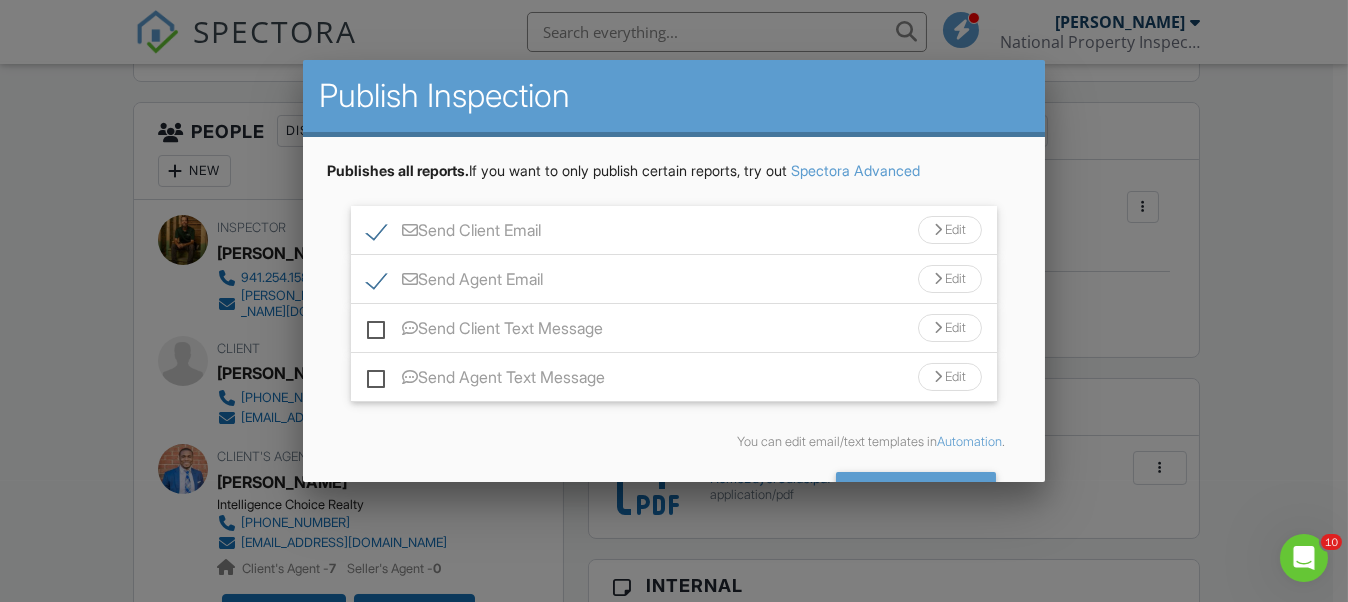 click at bounding box center (938, 230) 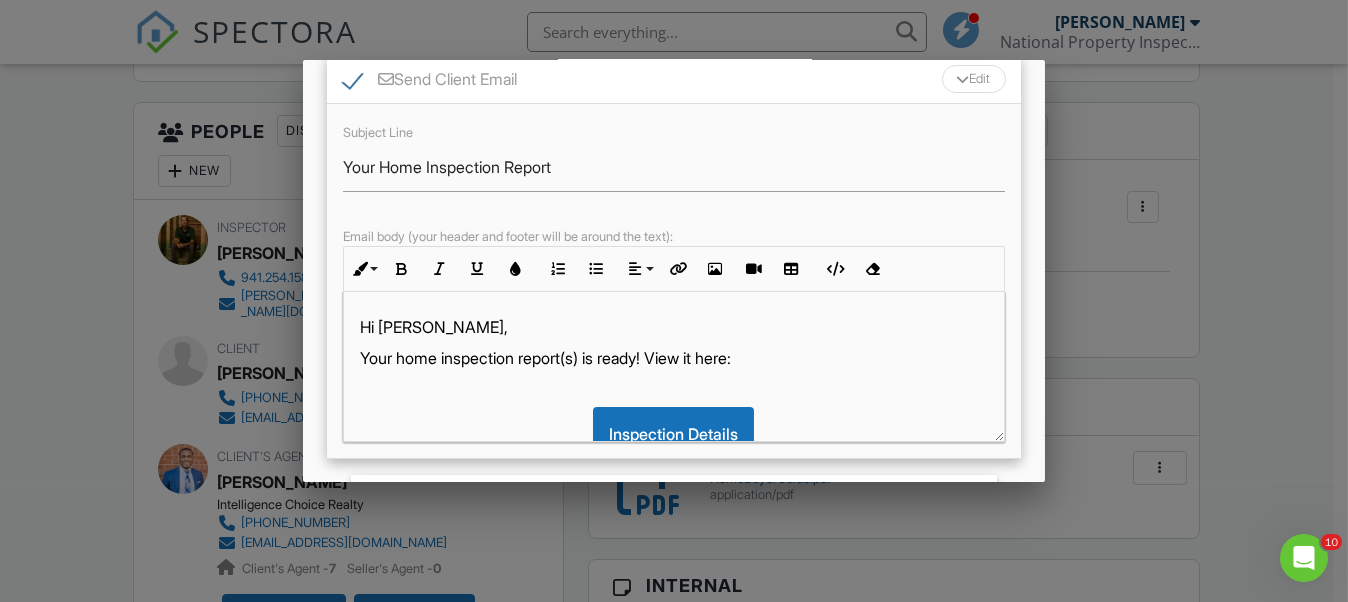 scroll, scrollTop: 200, scrollLeft: 0, axis: vertical 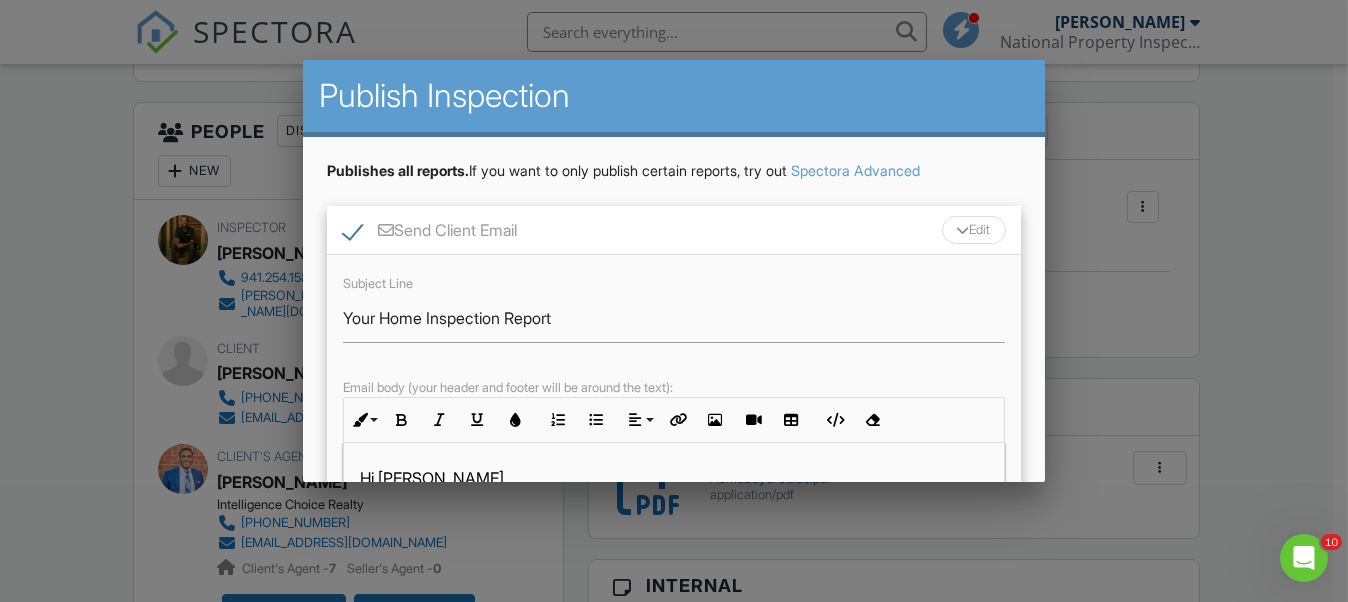 click on "Edit" at bounding box center (974, 230) 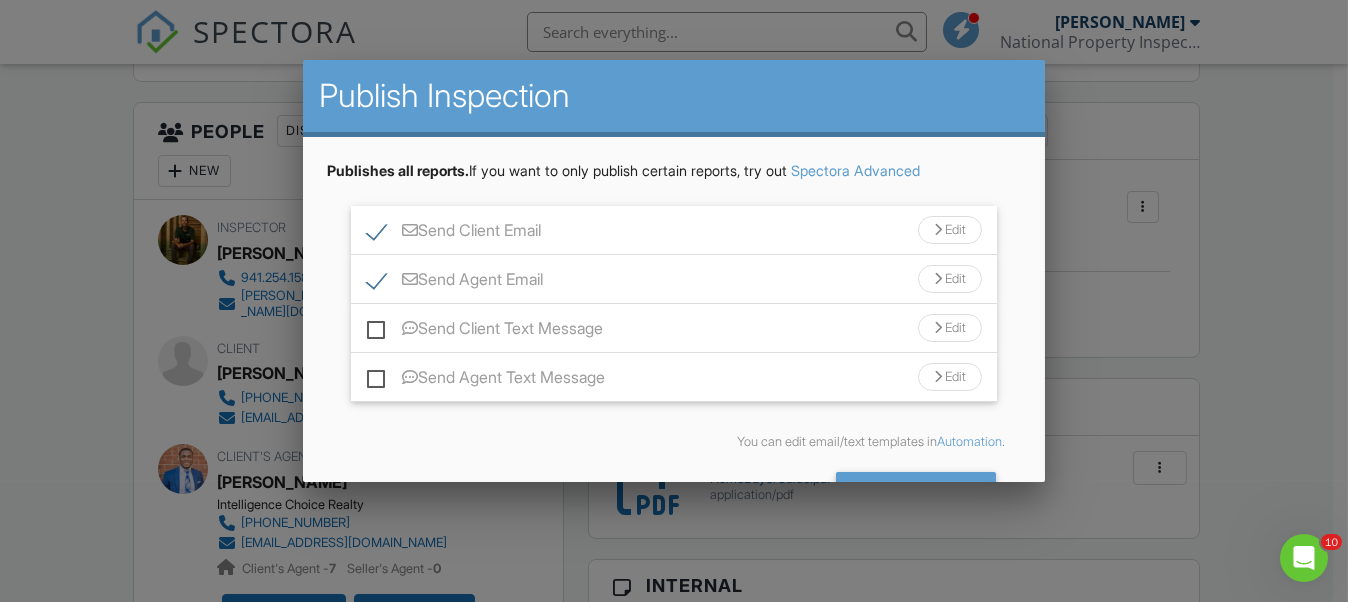 click on "Edit" at bounding box center [950, 279] 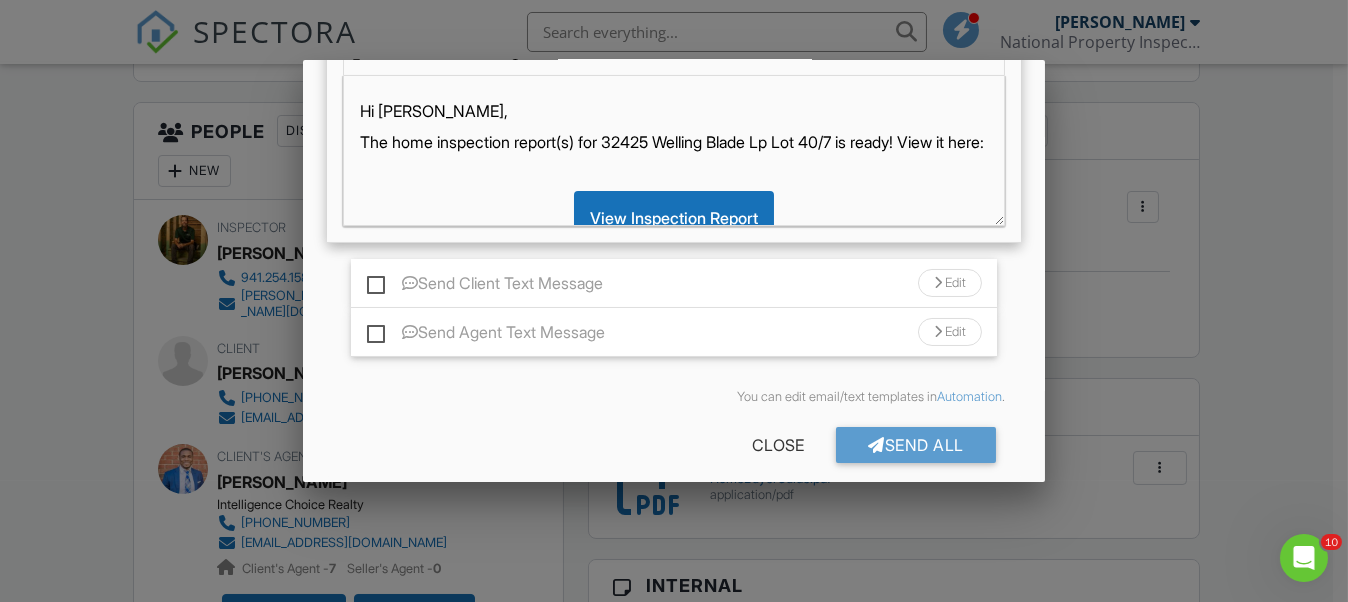 scroll, scrollTop: 448, scrollLeft: 0, axis: vertical 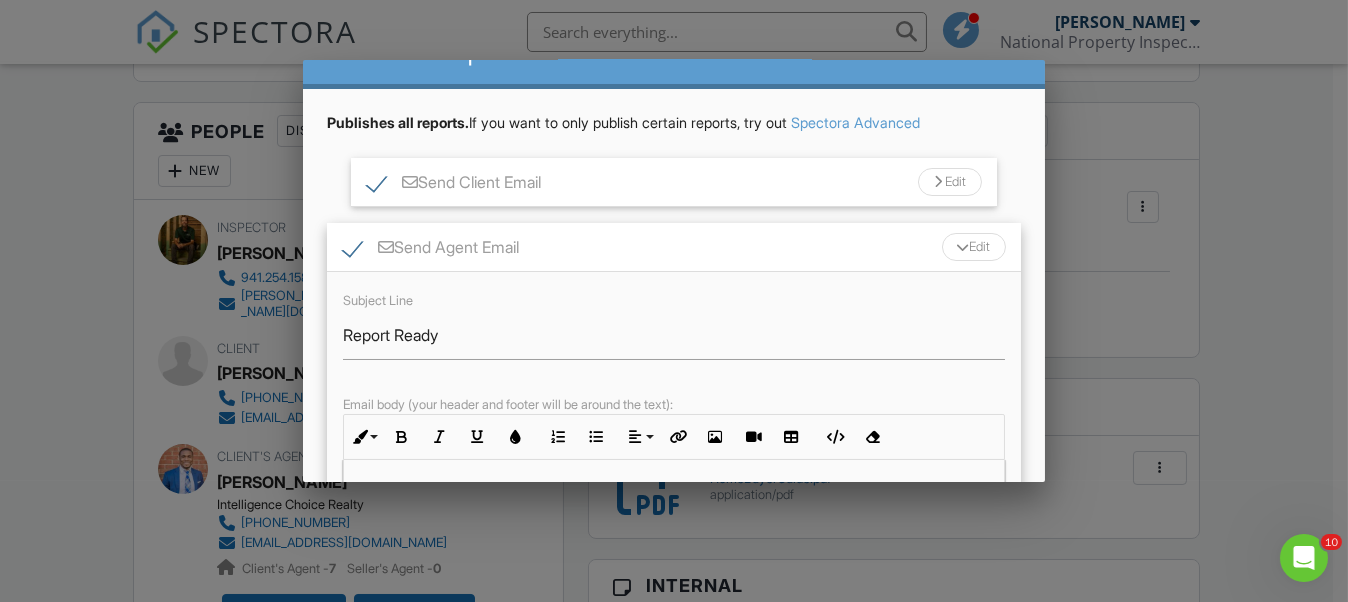 click on "Edit" at bounding box center [974, 247] 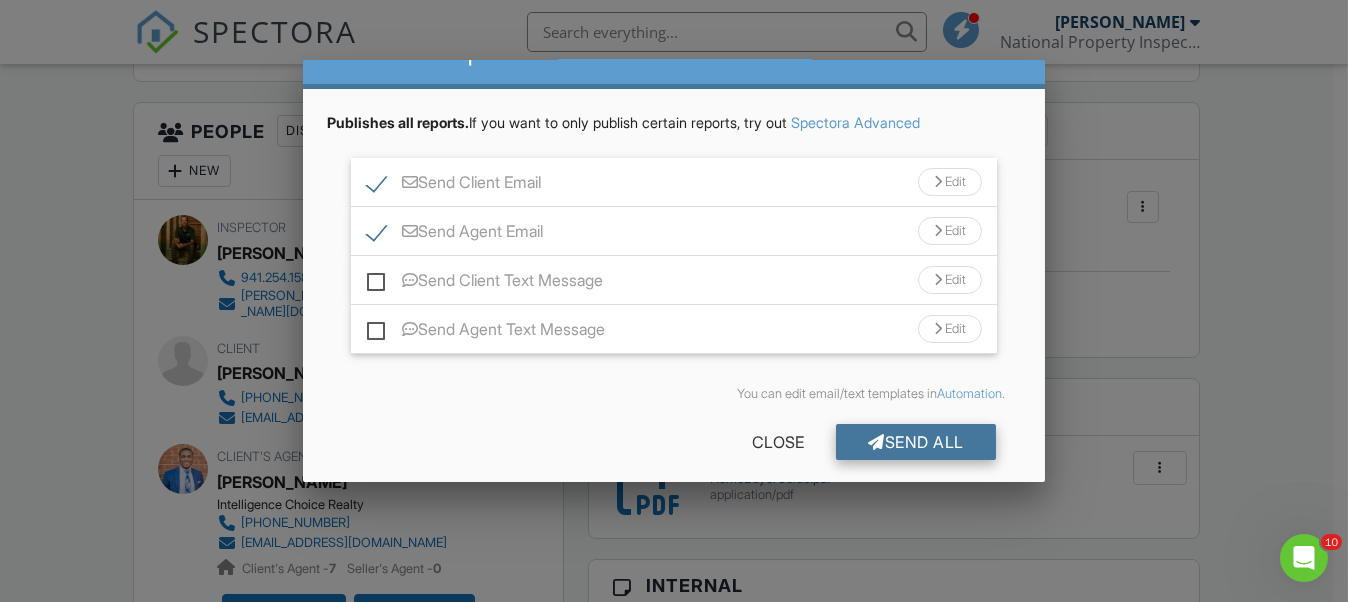 click on "Send All" at bounding box center [916, 442] 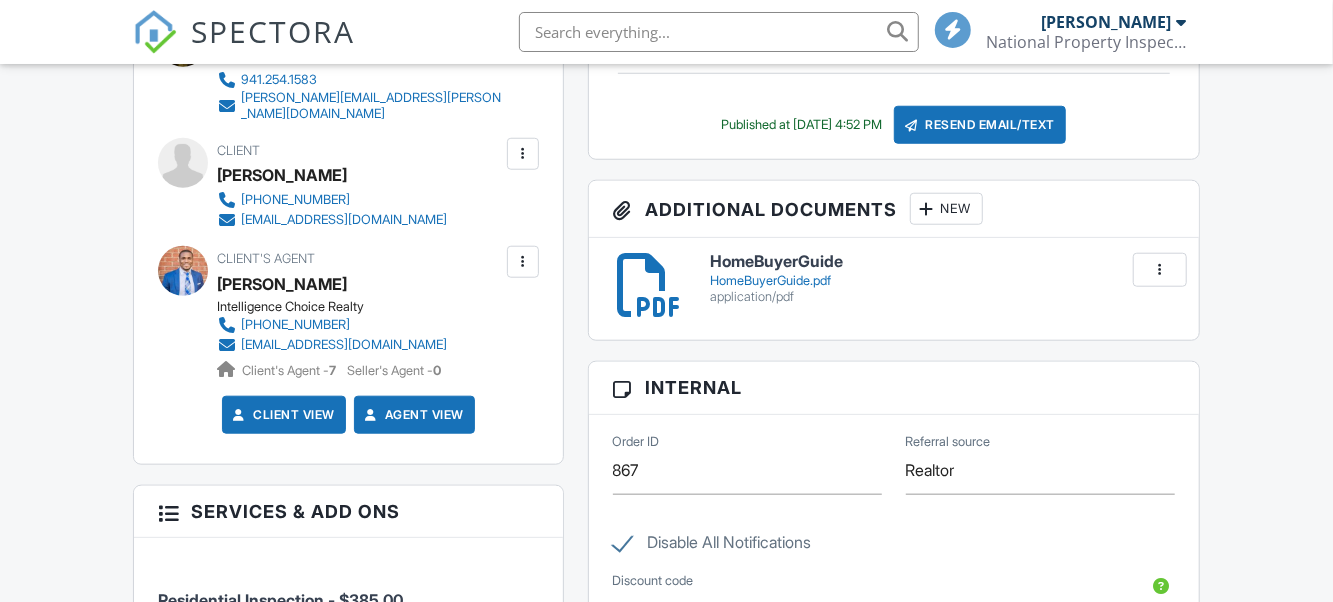 scroll, scrollTop: 1399, scrollLeft: 0, axis: vertical 